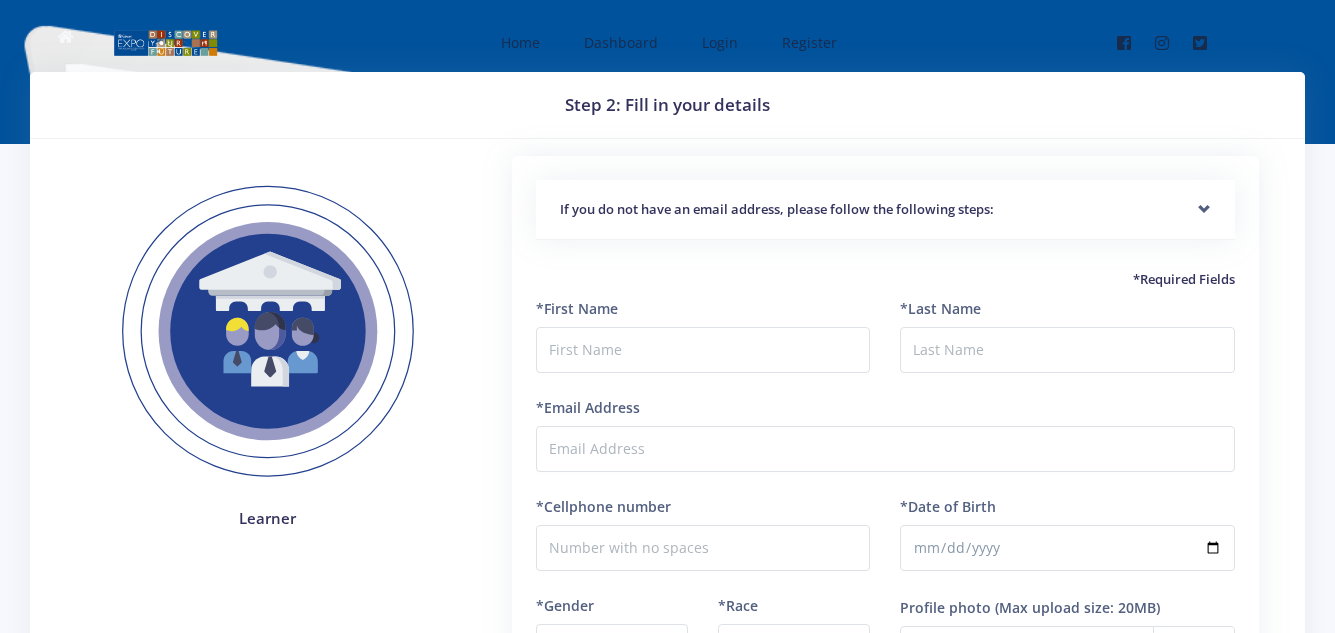 scroll, scrollTop: 0, scrollLeft: 0, axis: both 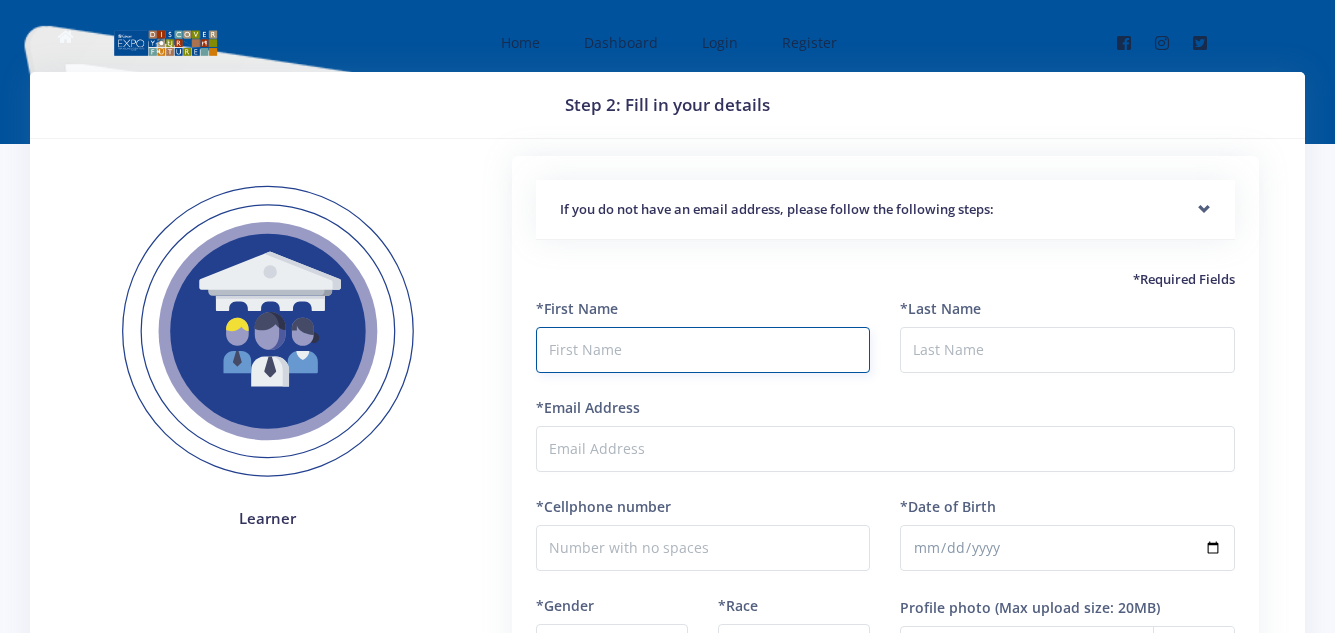 click at bounding box center (703, 350) 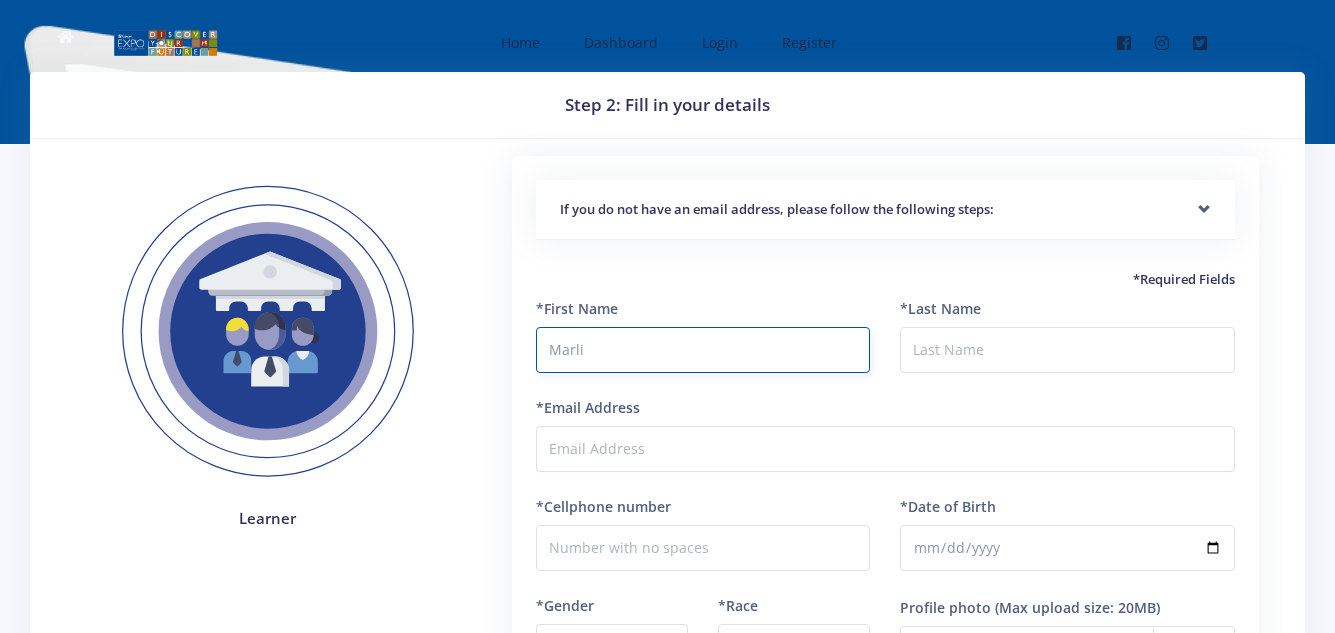 type on "Marli" 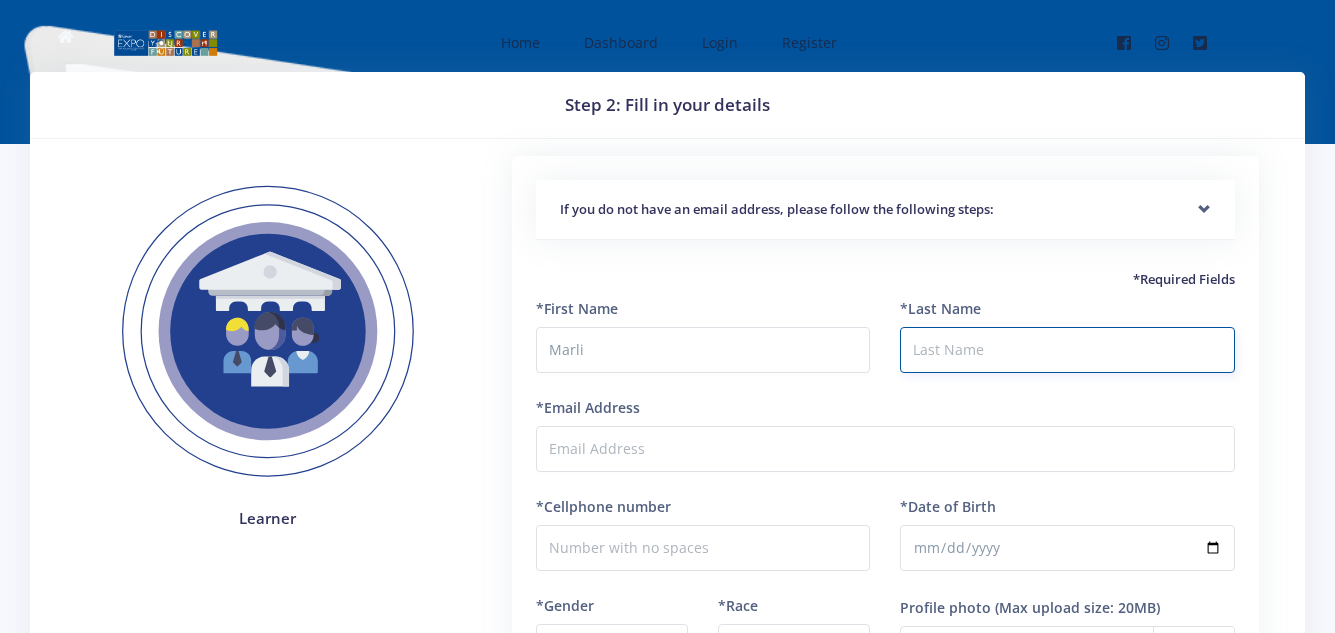click on "*Last Name" at bounding box center [1067, 350] 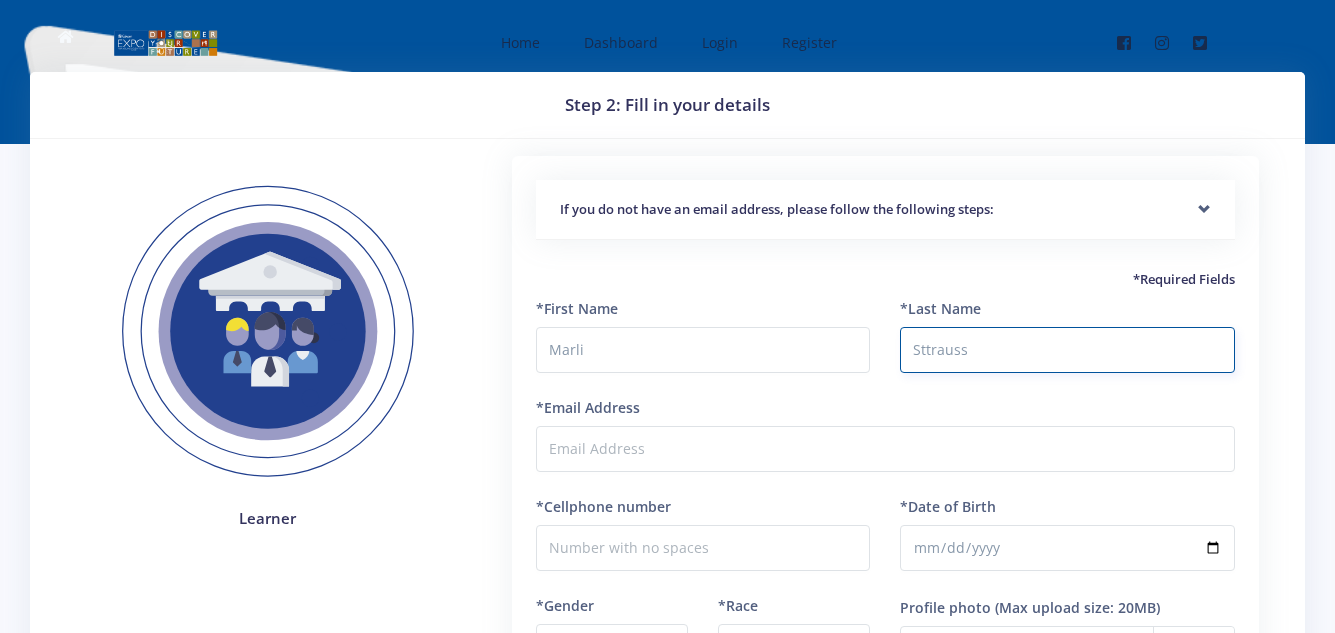 click on "Sttrauss" at bounding box center (1067, 350) 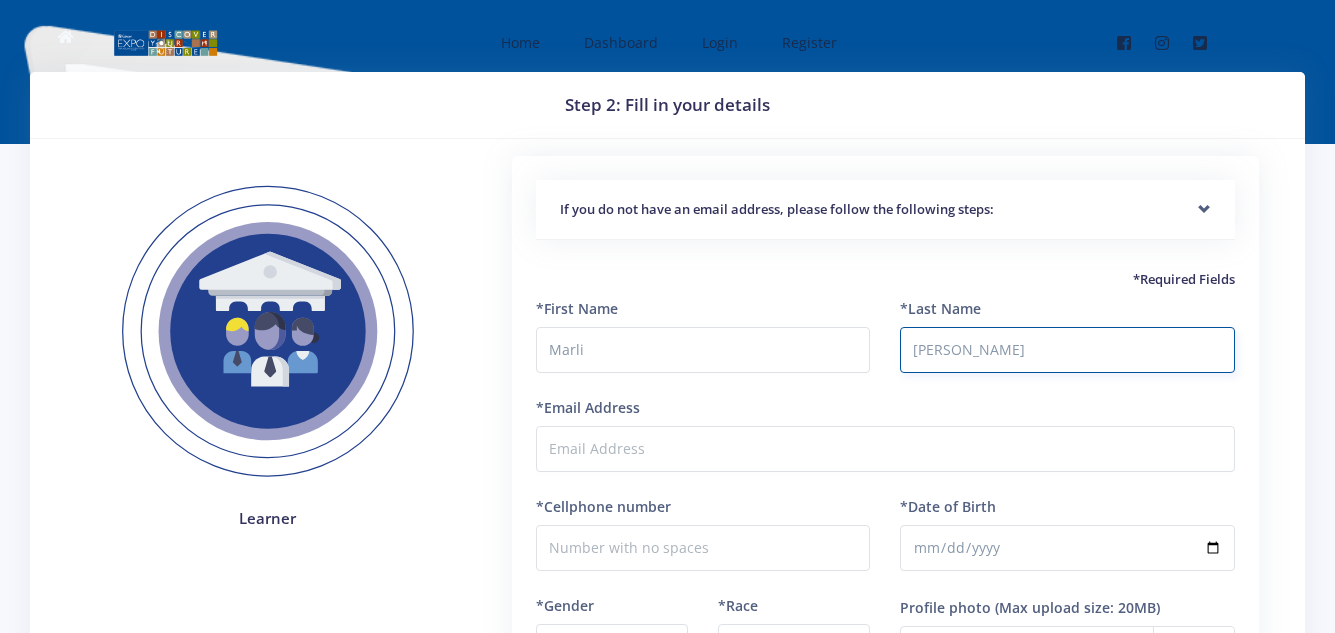 type on "Strauss" 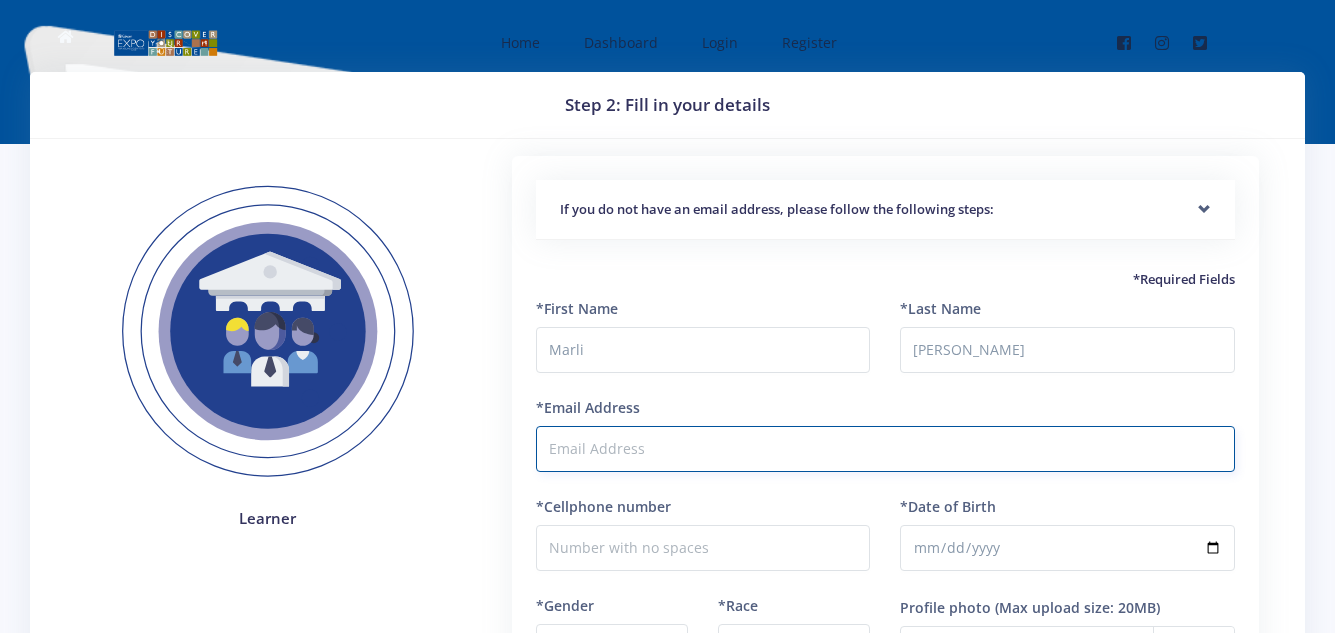 click on "*Email Address" at bounding box center (885, 449) 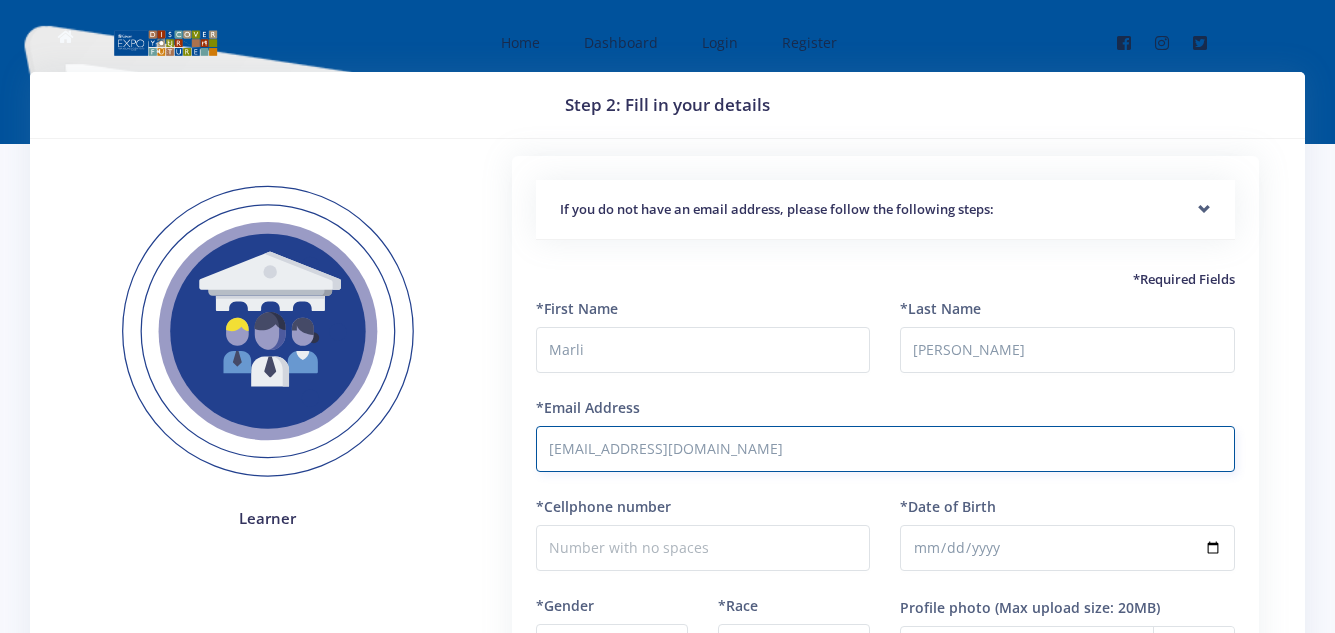 scroll, scrollTop: 104, scrollLeft: 0, axis: vertical 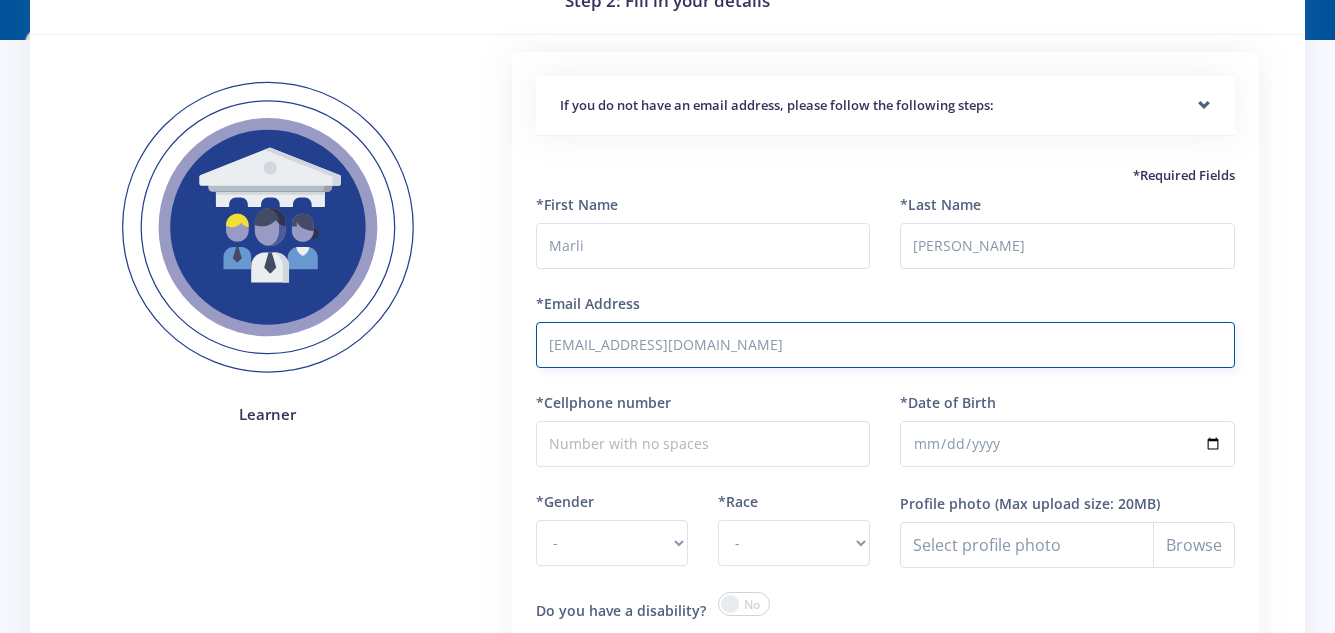 type on "[EMAIL_ADDRESS][DOMAIN_NAME]" 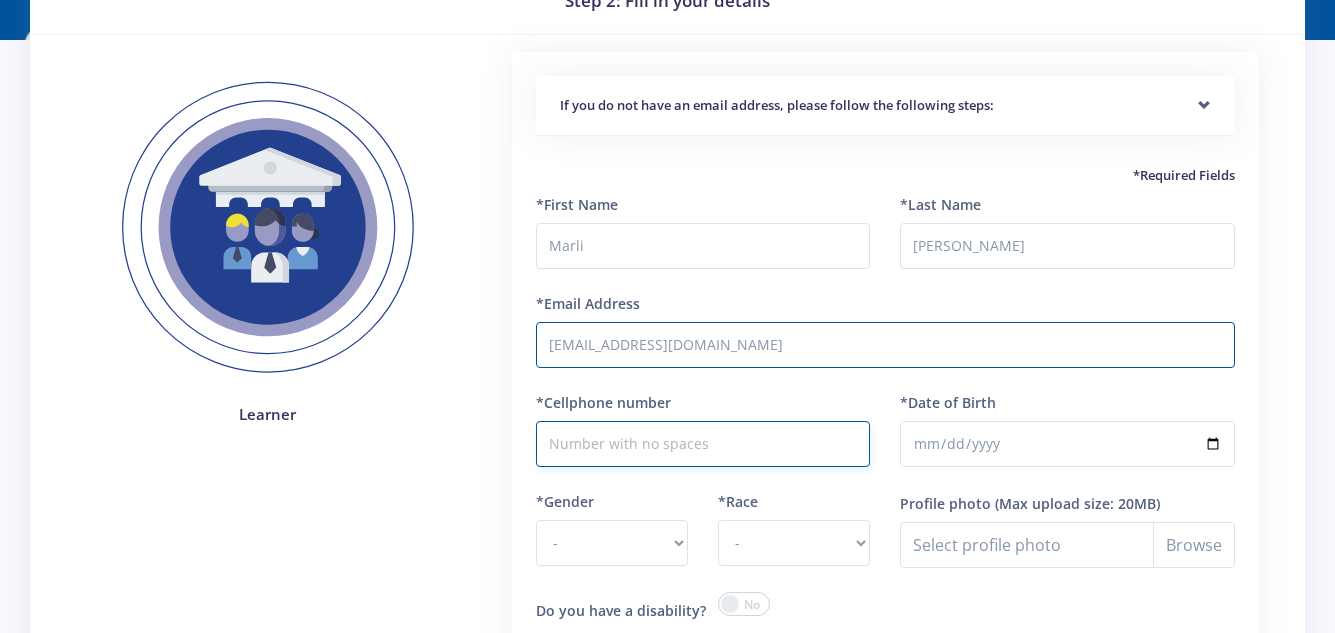 click on "*Cellphone number" at bounding box center (703, 444) 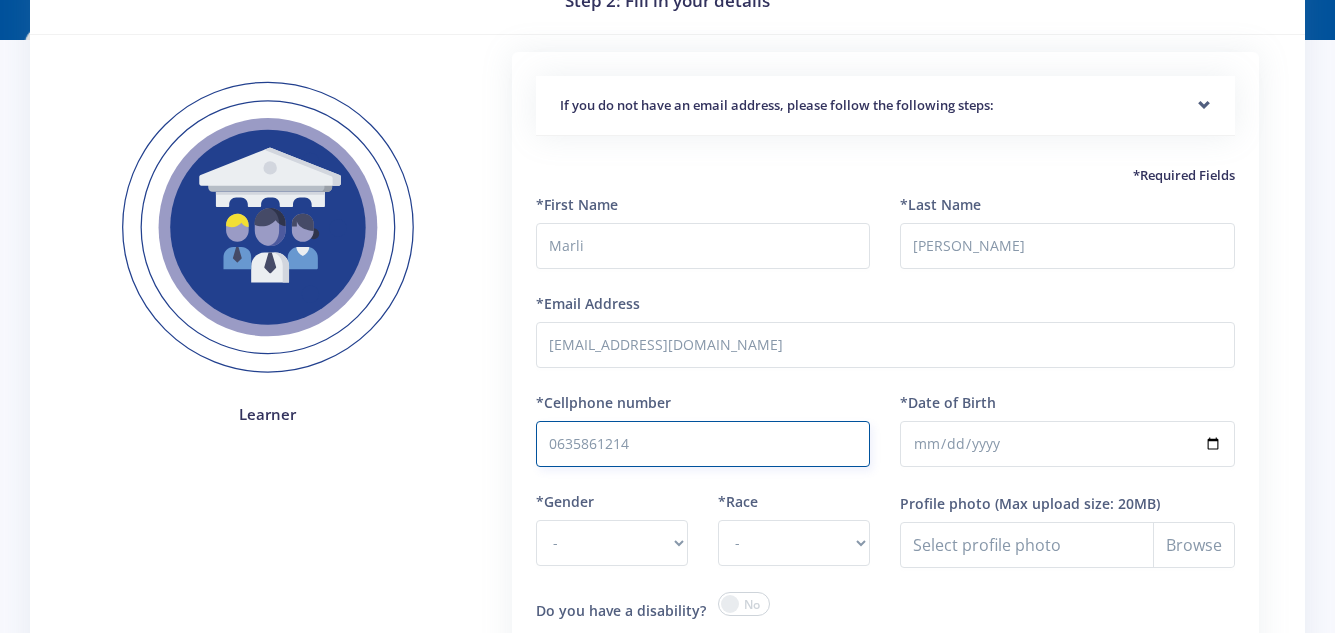 type on "0635861214" 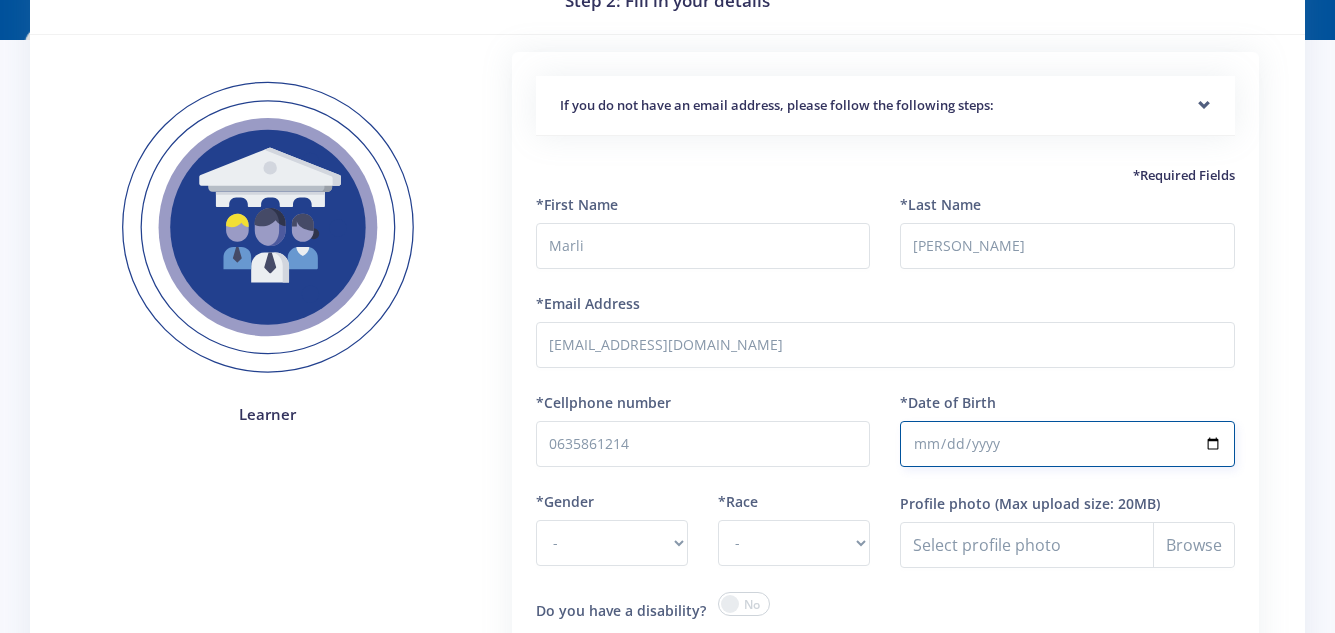 click on "*Date of Birth" at bounding box center [1067, 444] 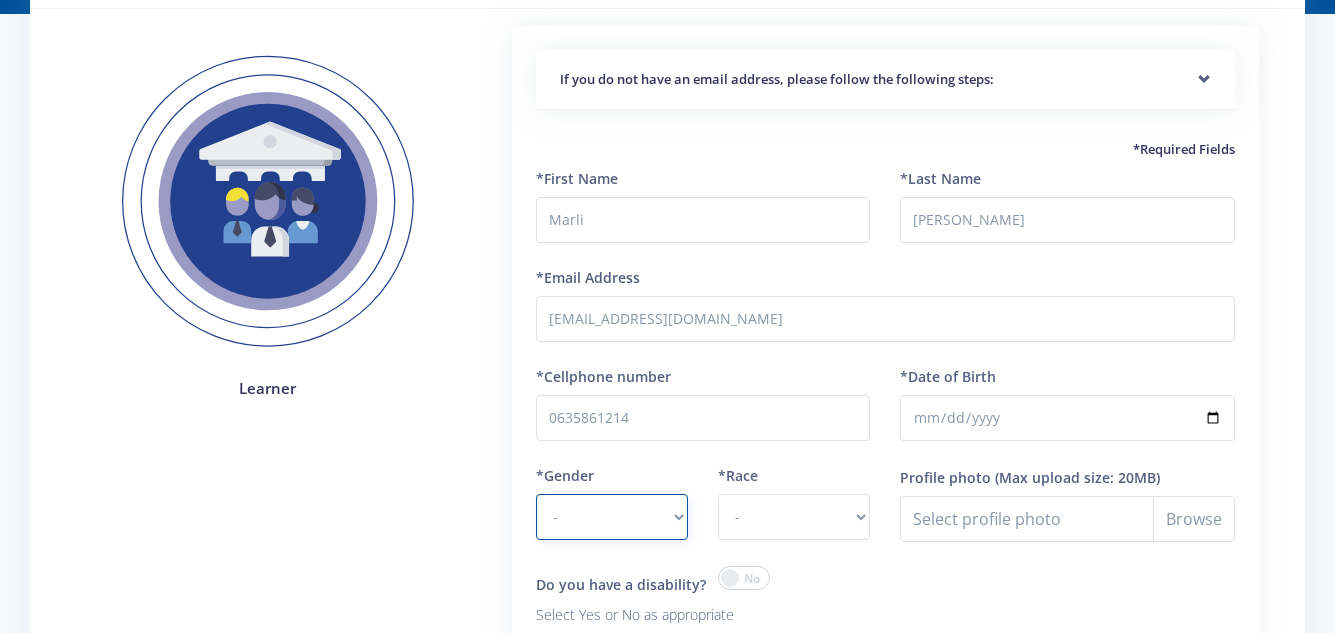 click on "-
Male
Female" at bounding box center [612, 517] 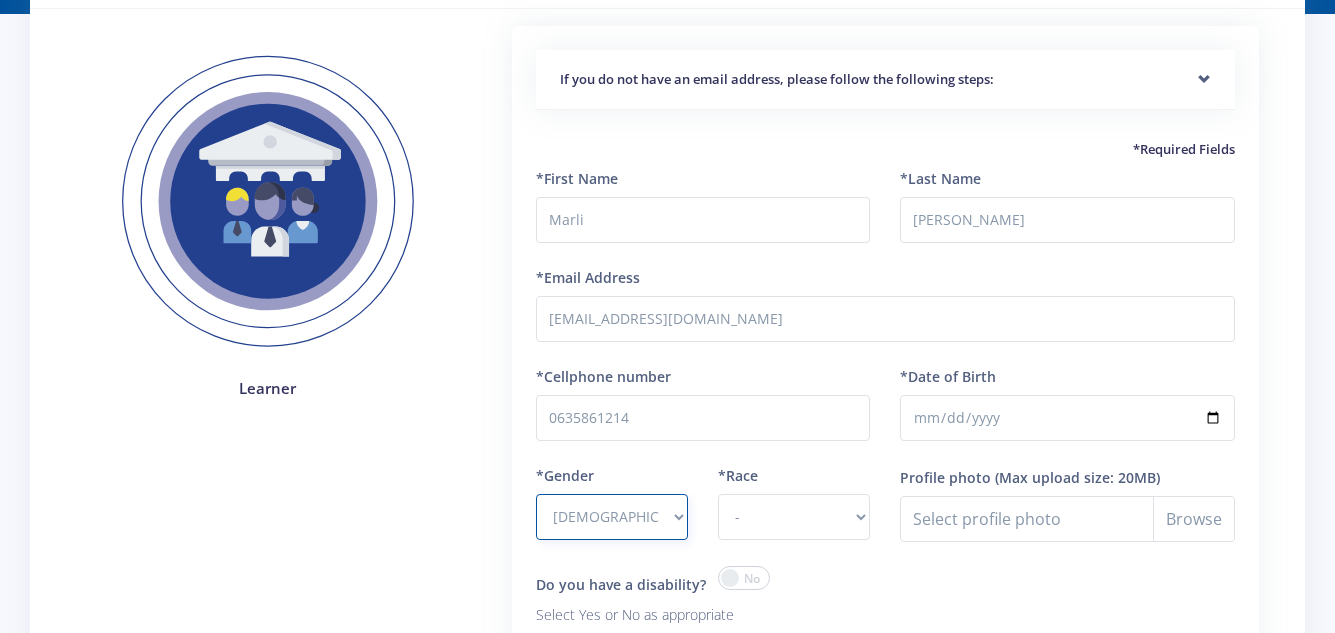 click on "-
Male
Female" at bounding box center [612, 517] 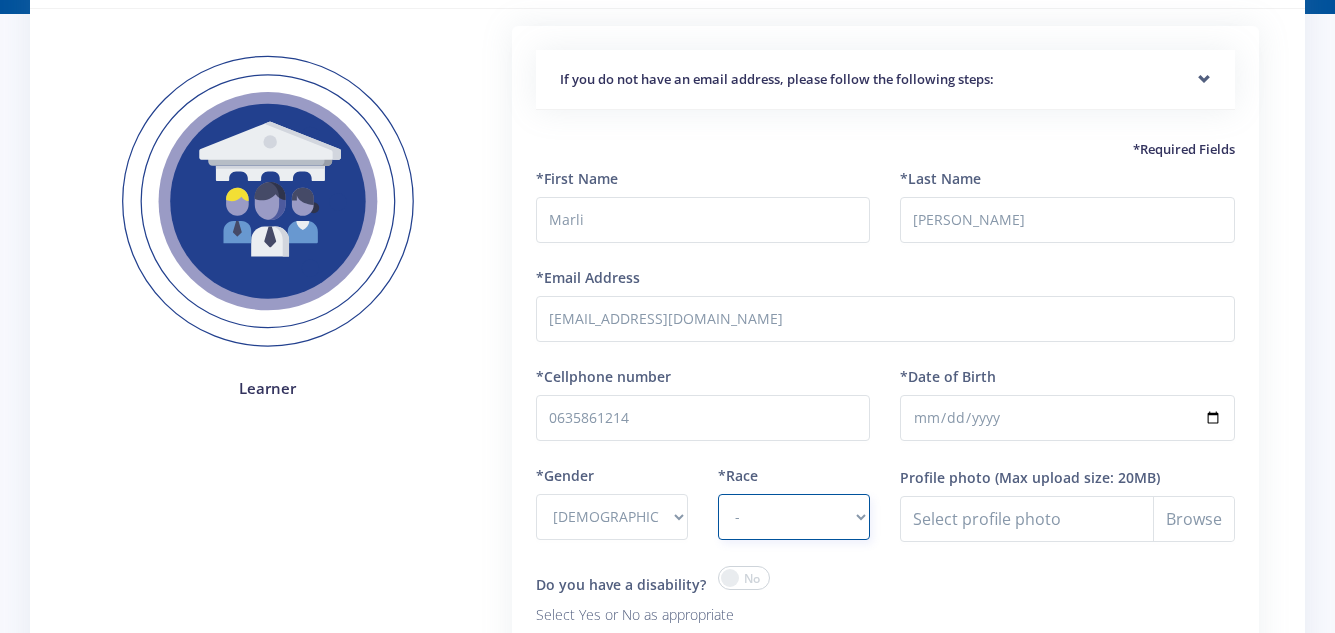 click on "-
African
Asian
Coloured
Indian
White
Other" at bounding box center (794, 517) 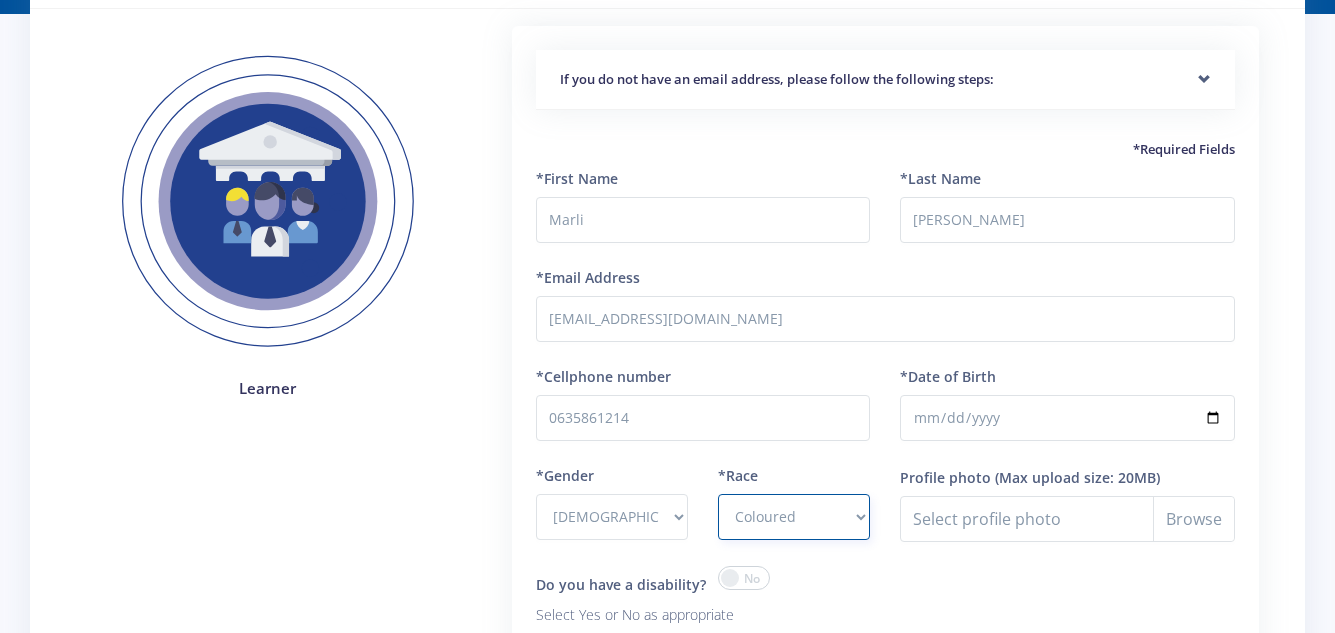 click on "-
African
Asian
Coloured
Indian
White
Other" at bounding box center [794, 517] 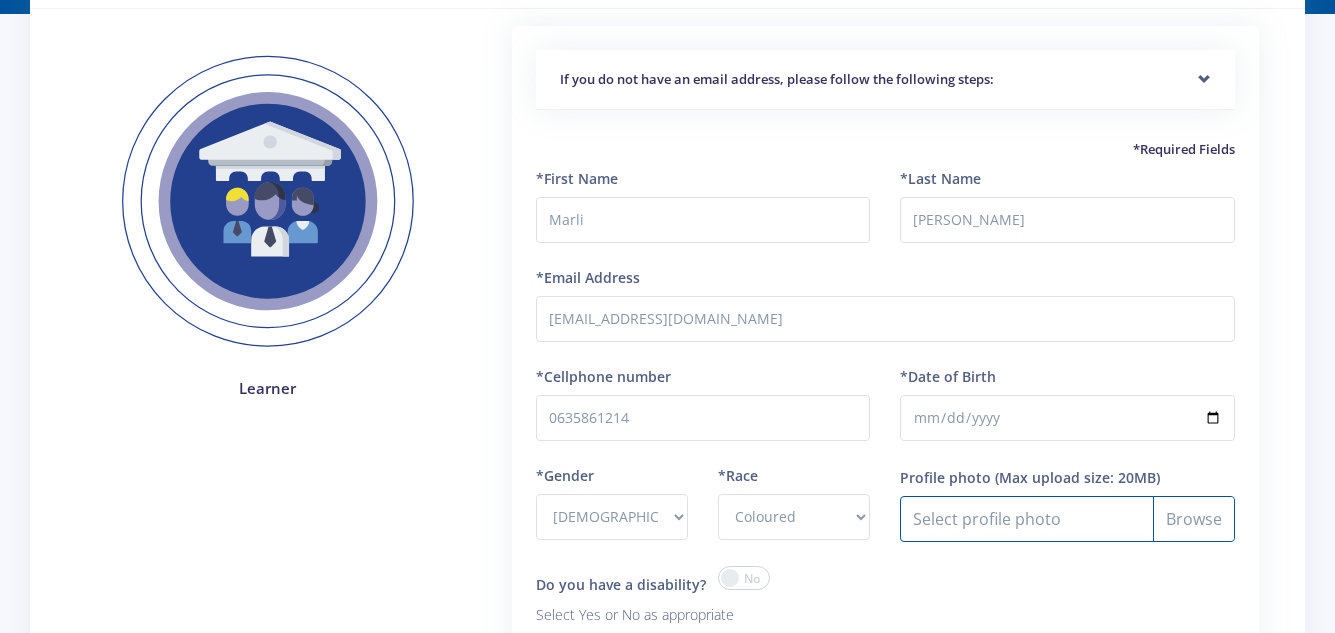 click on "Profile photo" at bounding box center (1067, 519) 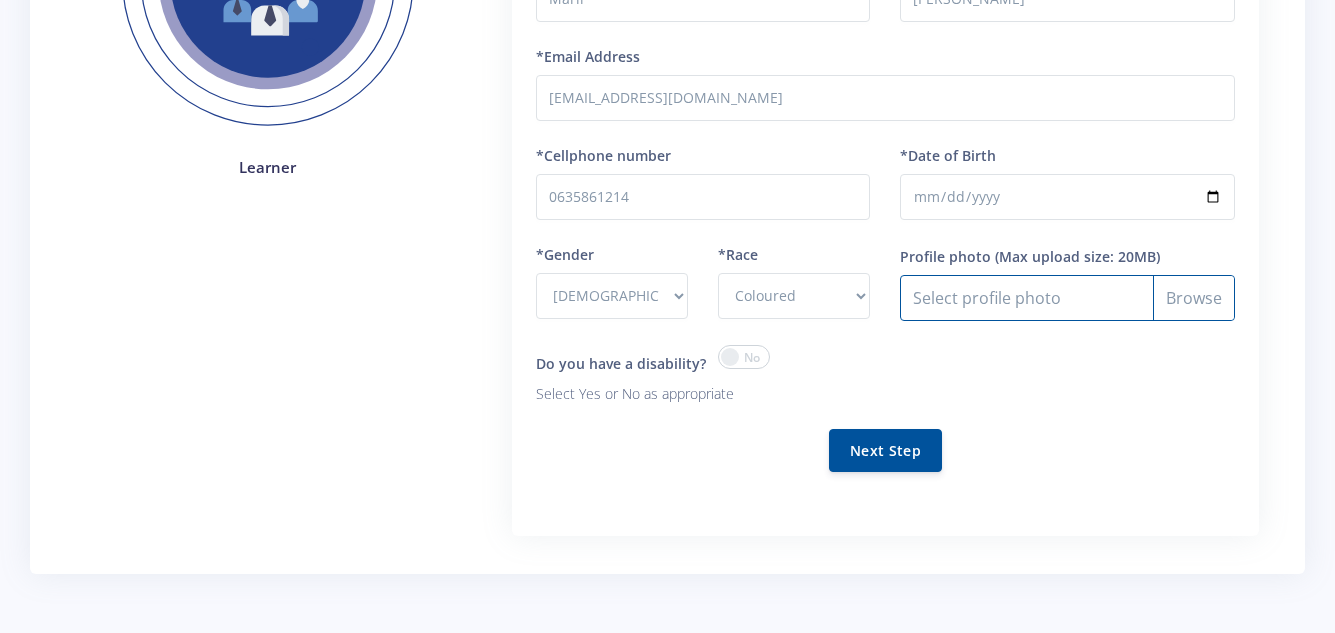 scroll, scrollTop: 375, scrollLeft: 0, axis: vertical 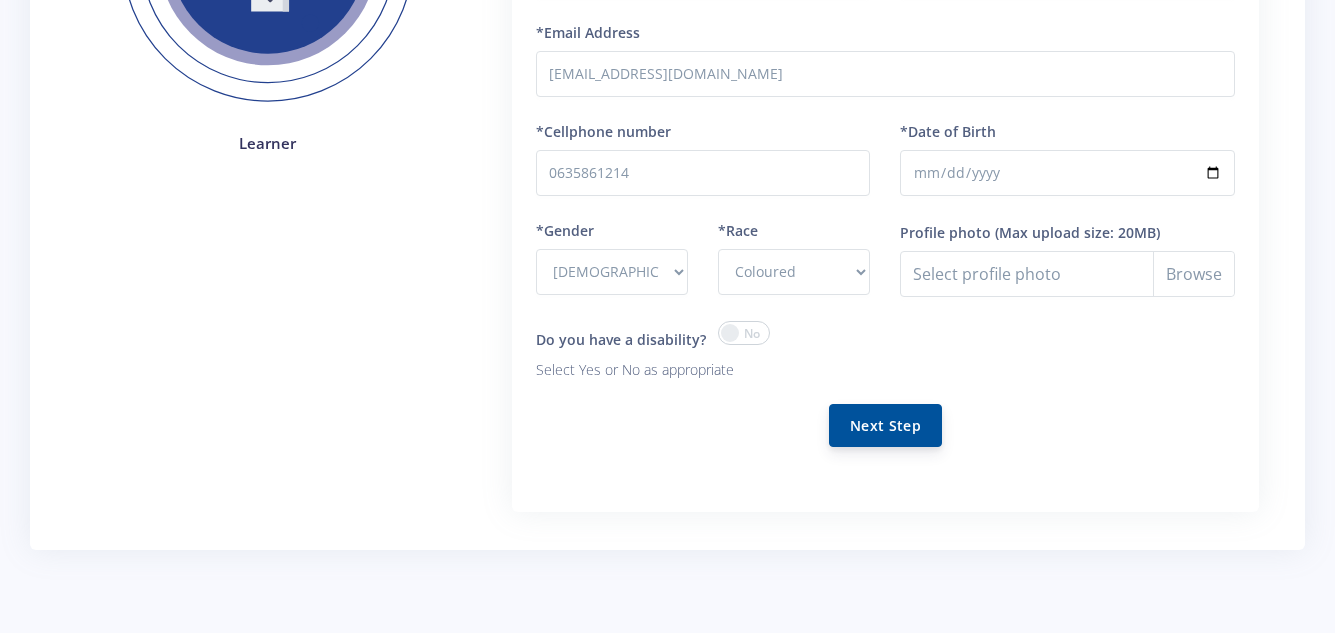 click on "Next
Step" at bounding box center (885, 425) 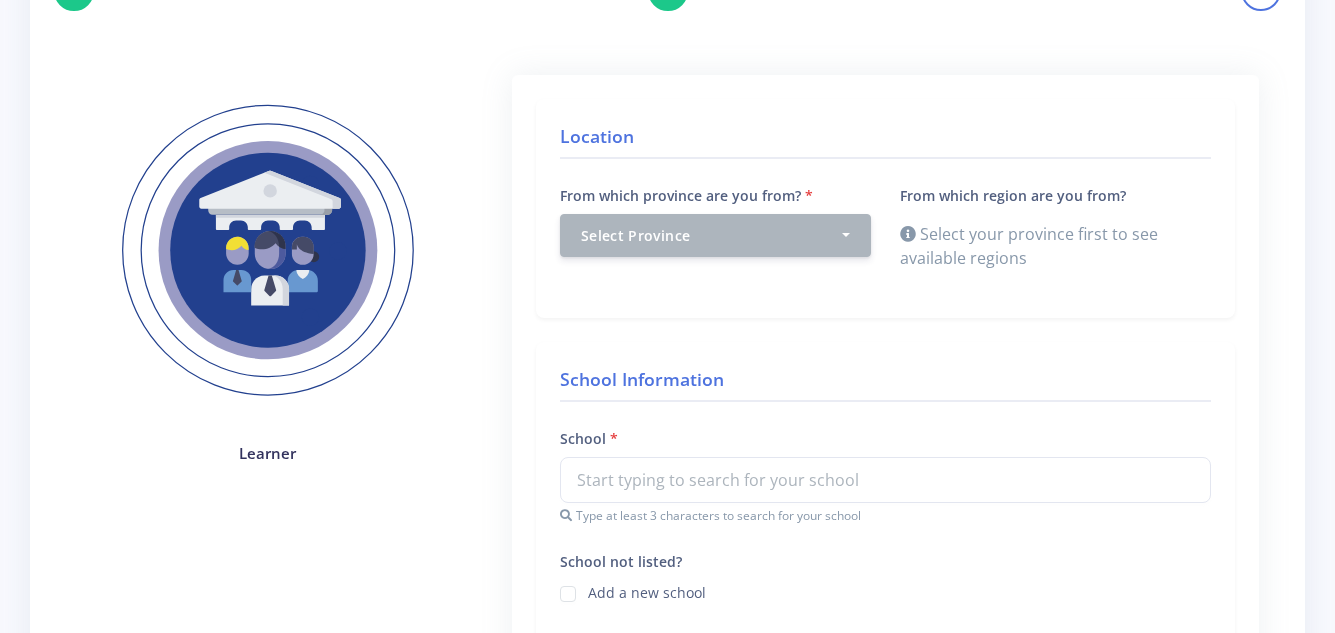 scroll, scrollTop: 193, scrollLeft: 0, axis: vertical 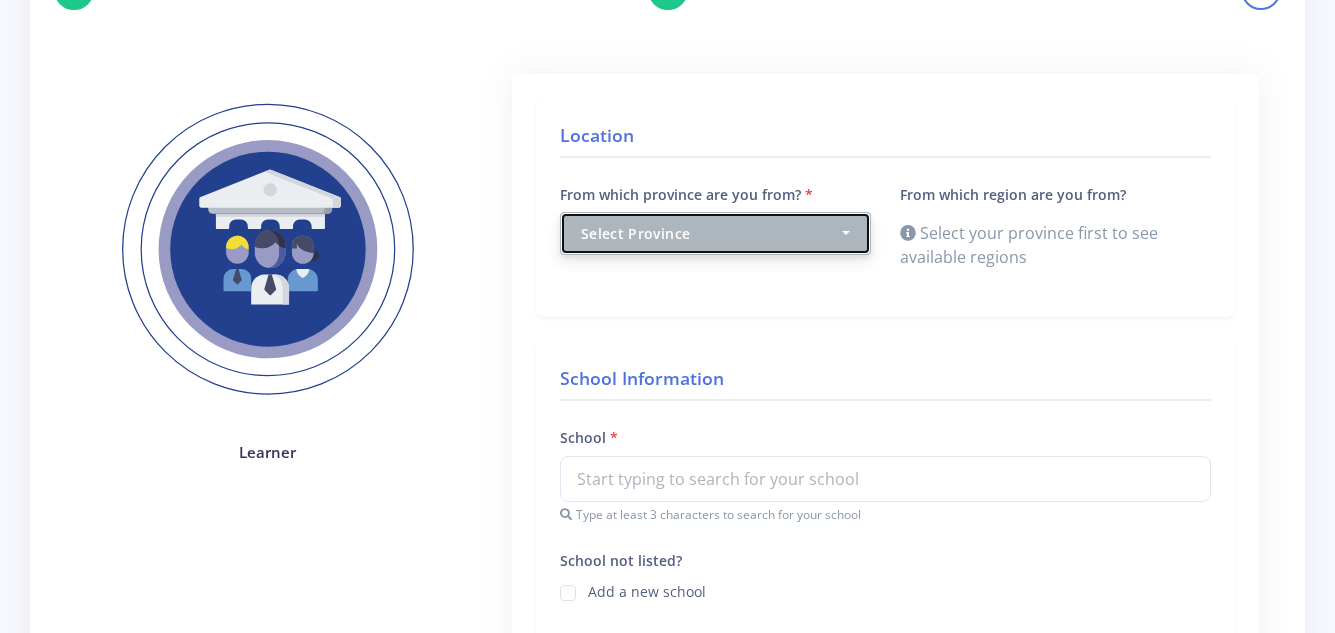 click on "Select Province" at bounding box center [709, 233] 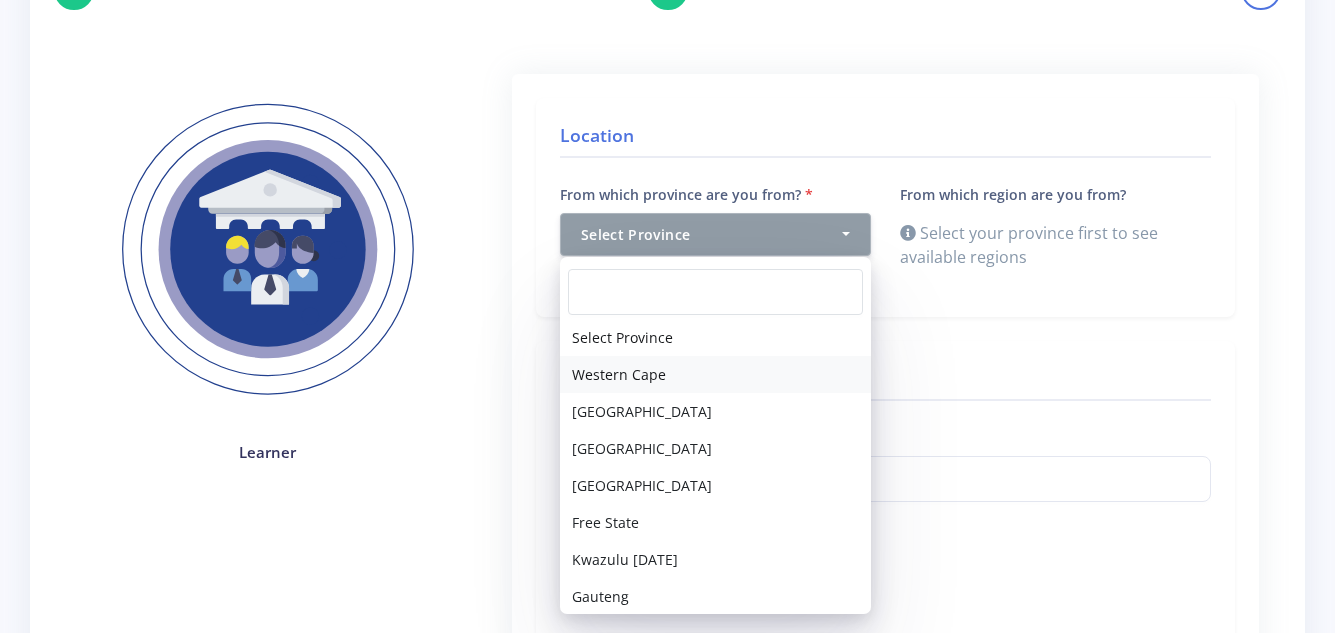 click on "Western Cape" at bounding box center (619, 374) 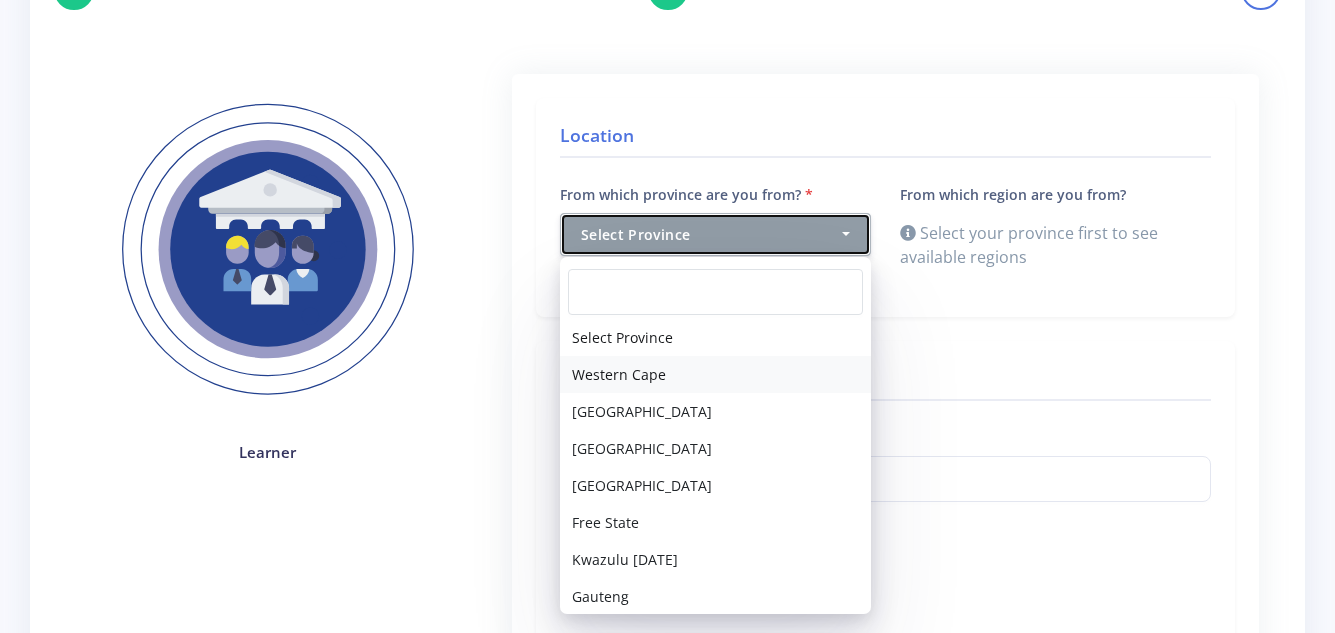 select on "1" 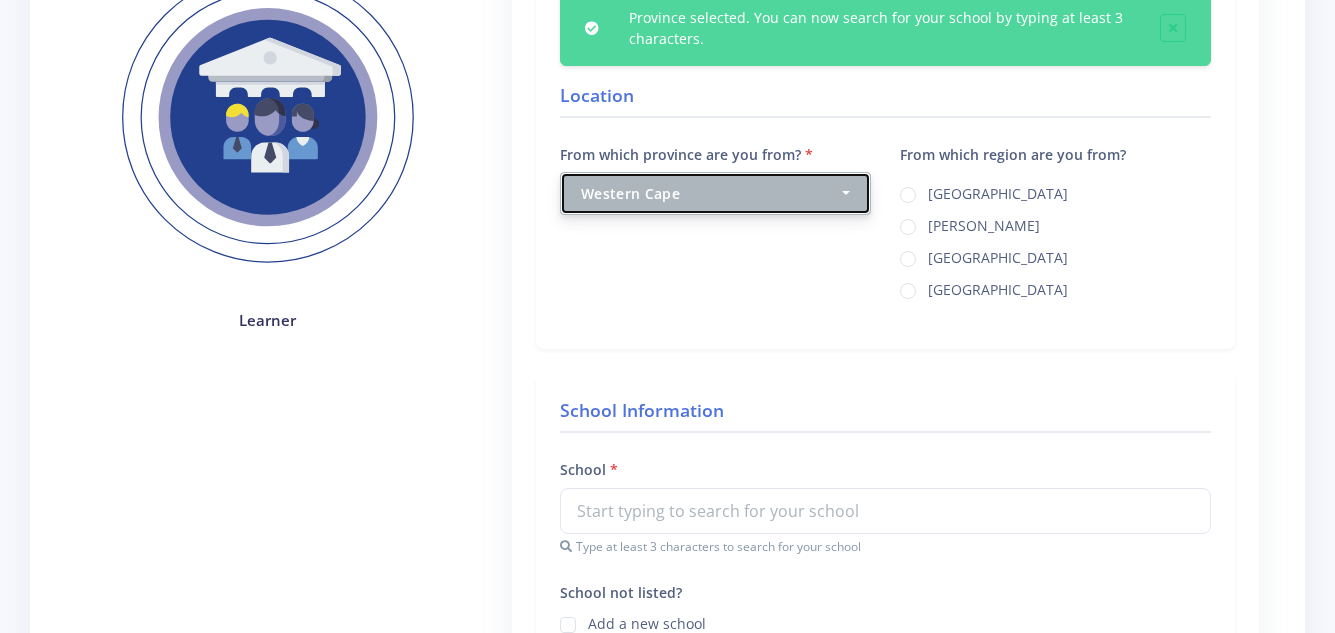 scroll, scrollTop: 338, scrollLeft: 0, axis: vertical 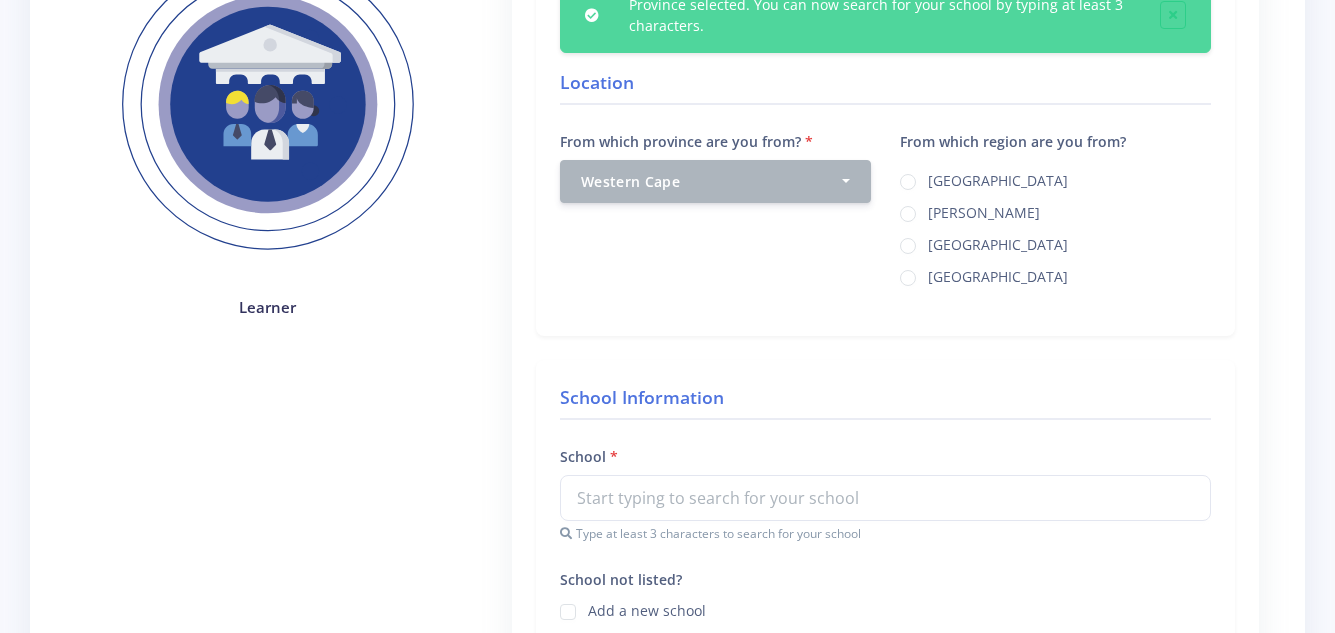 click on "School
Type at least 3 characters to search for your school" at bounding box center [885, 493] 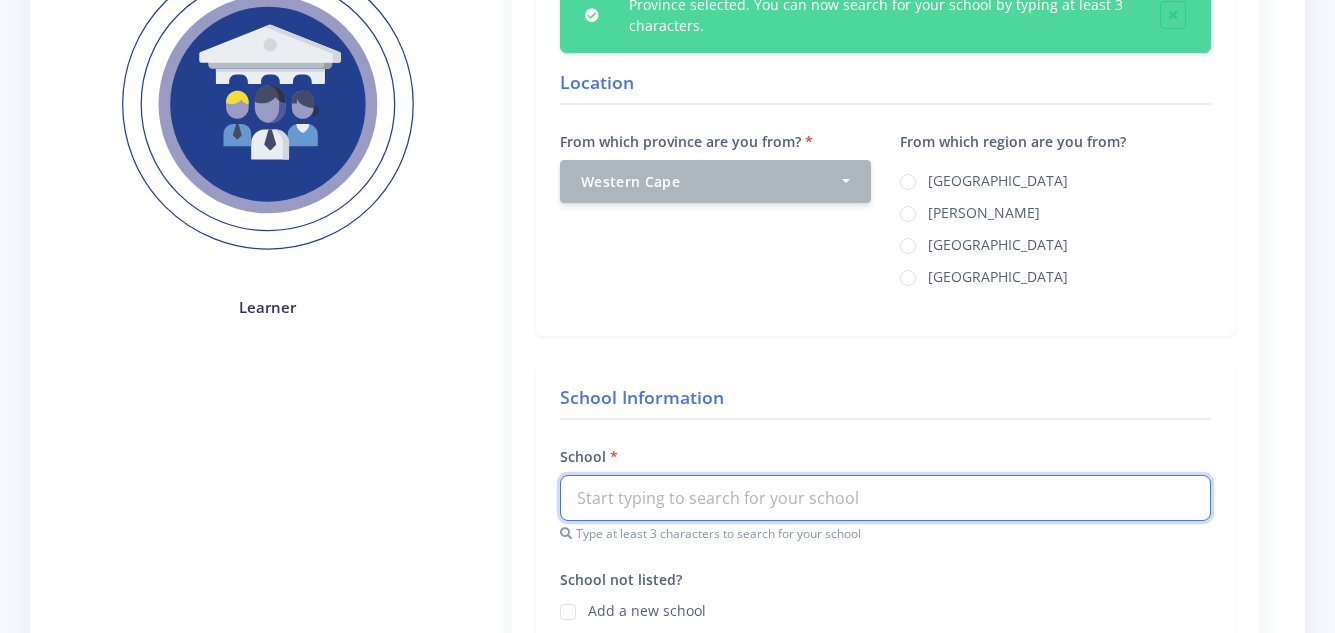 click at bounding box center [885, 498] 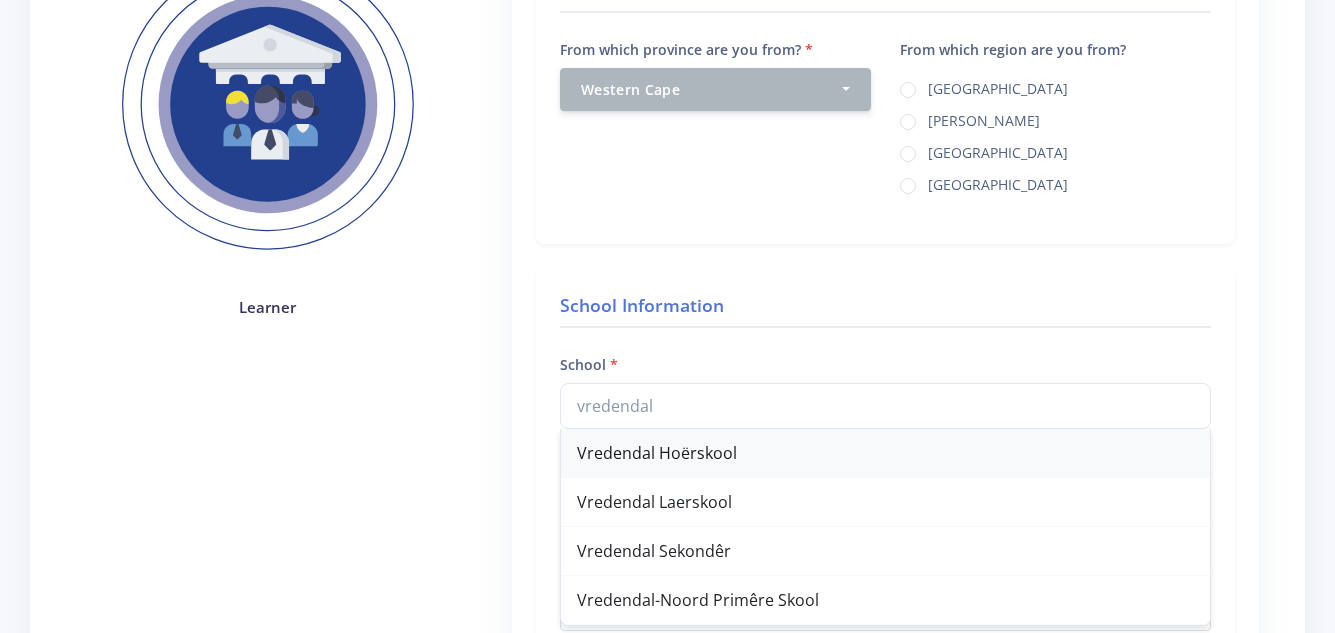 click on "Vredendal Hoërskool" at bounding box center [885, 453] 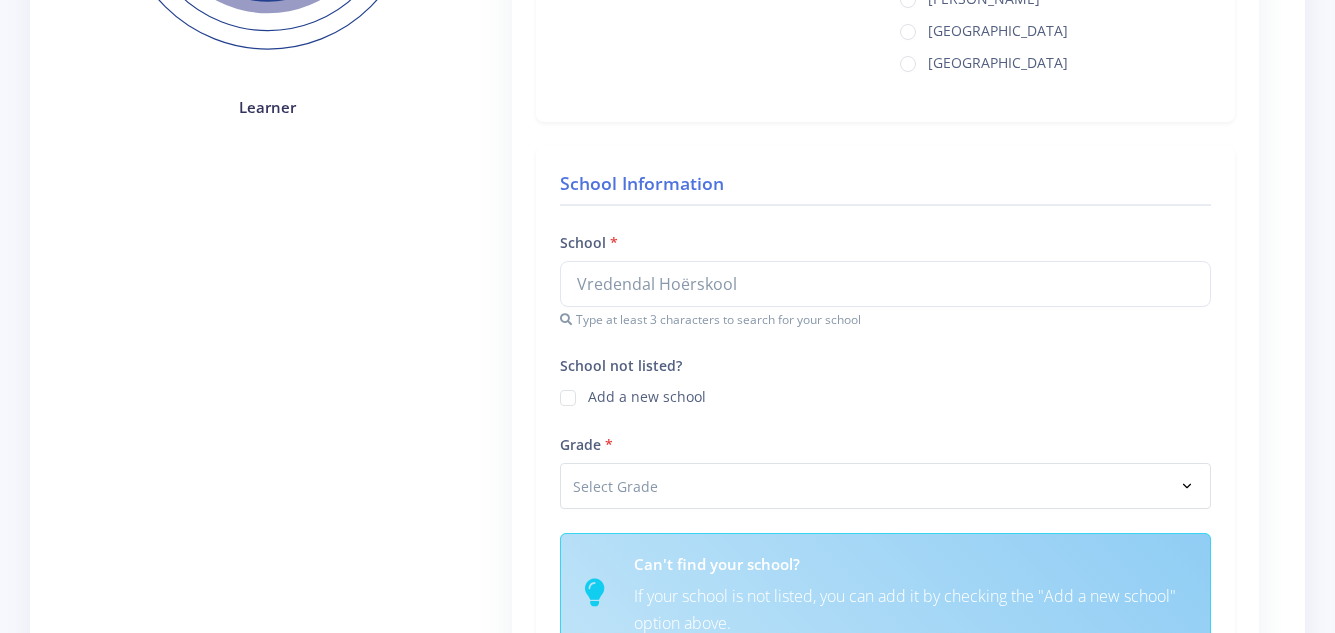 scroll, scrollTop: 539, scrollLeft: 0, axis: vertical 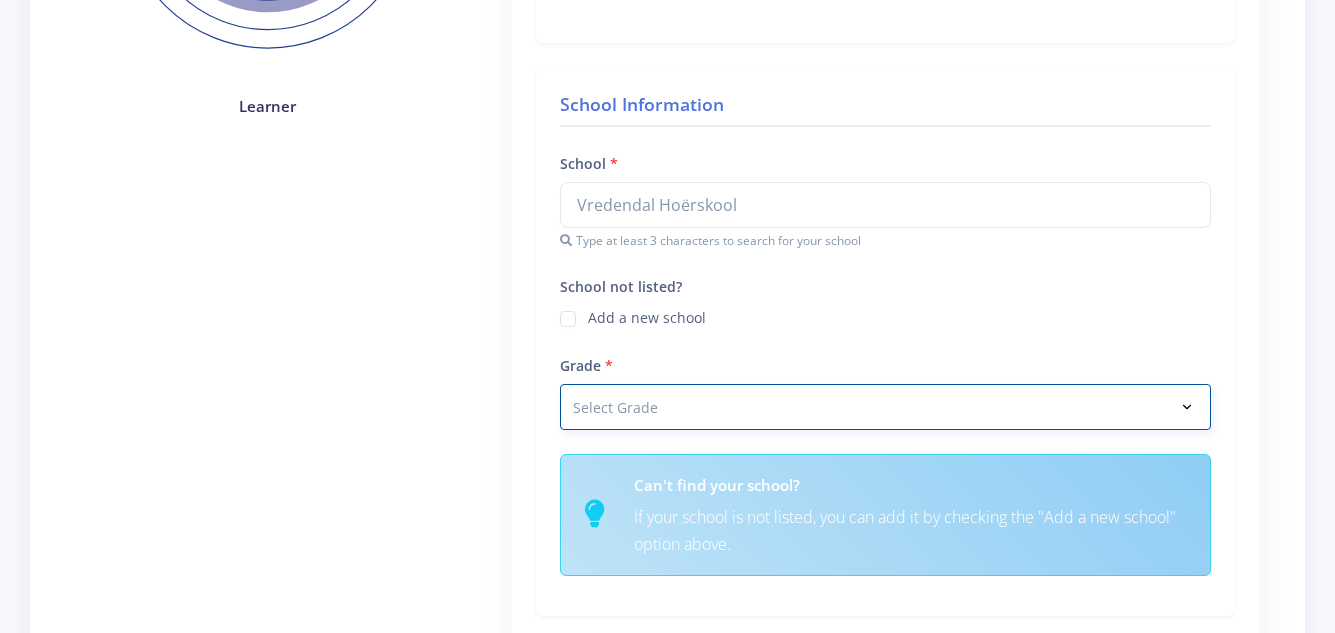 click on "Select Grade
Grade 4
Grade 5
Grade 6
Grade 7" at bounding box center (885, 407) 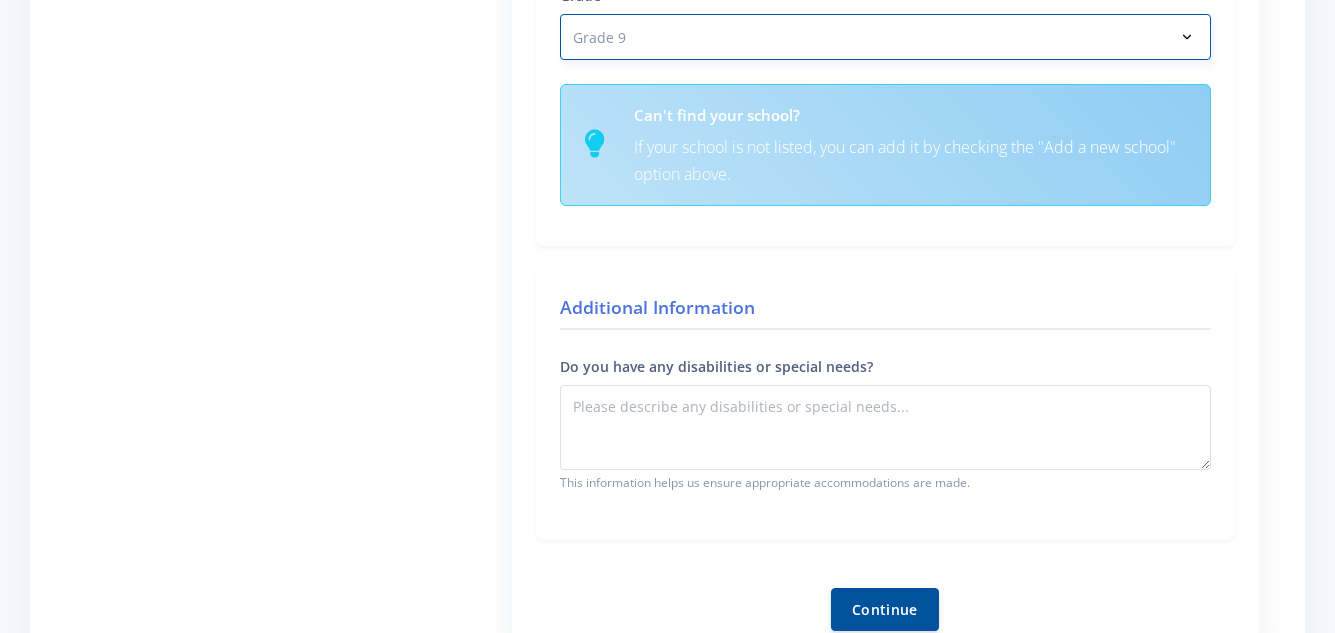 scroll, scrollTop: 920, scrollLeft: 0, axis: vertical 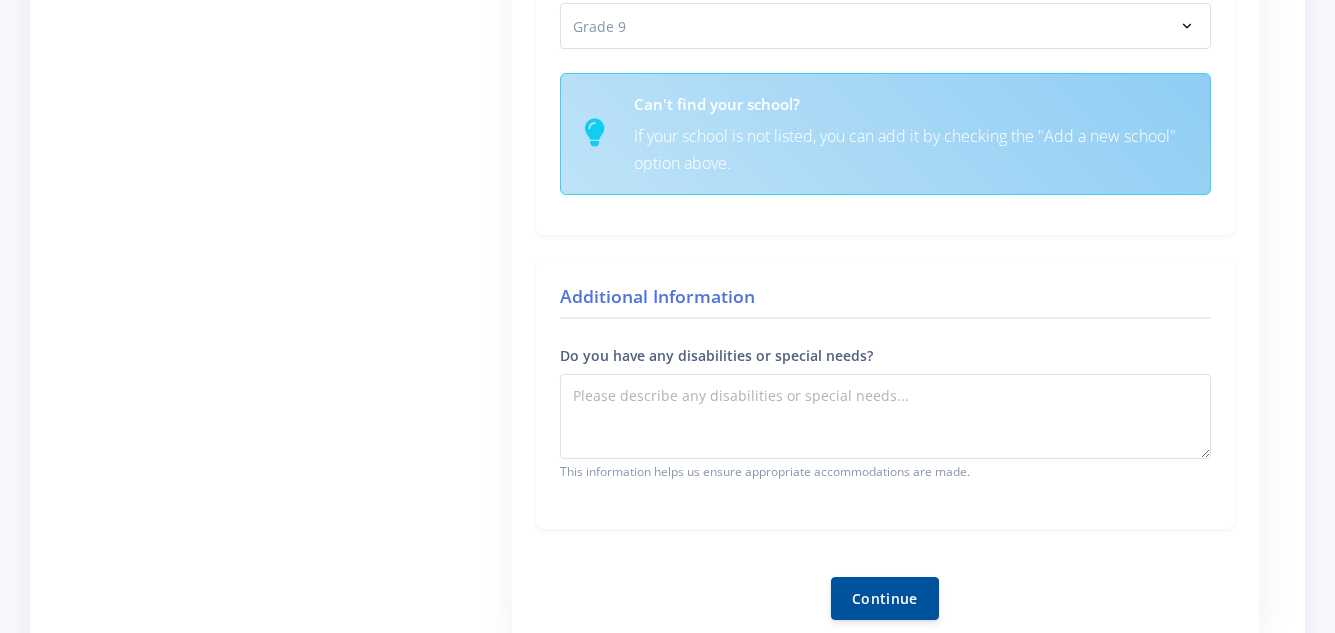 click on "Additional Information" at bounding box center (885, 301) 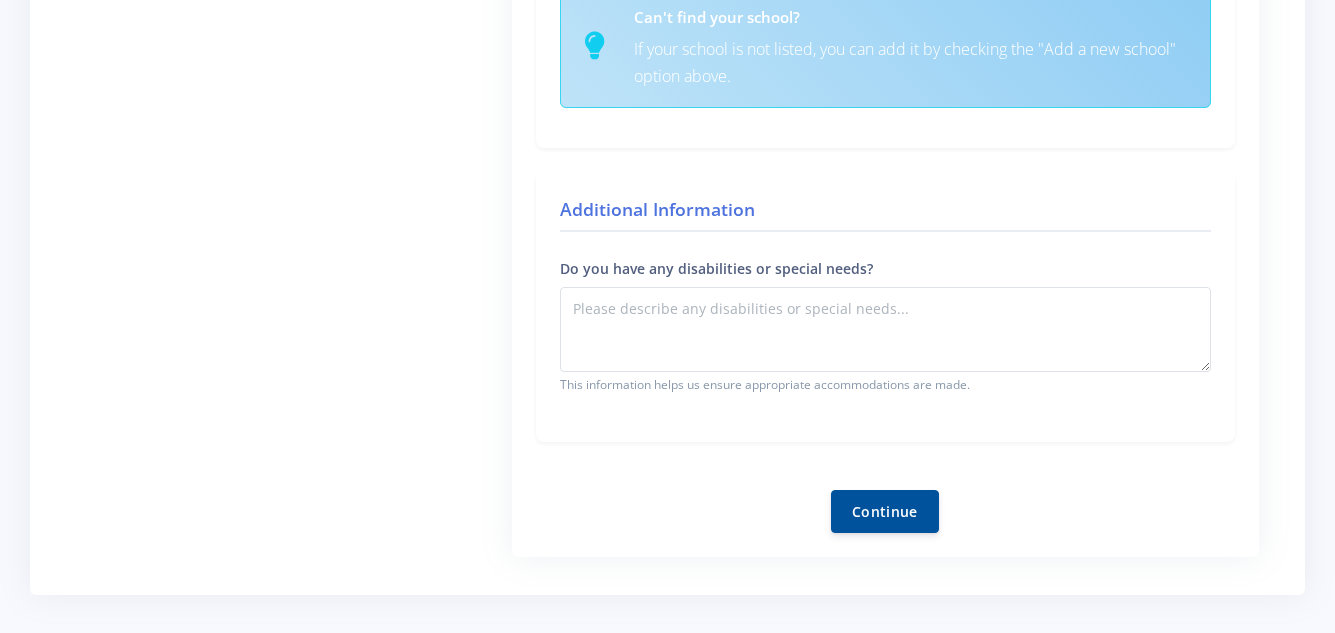 scroll, scrollTop: 1008, scrollLeft: 0, axis: vertical 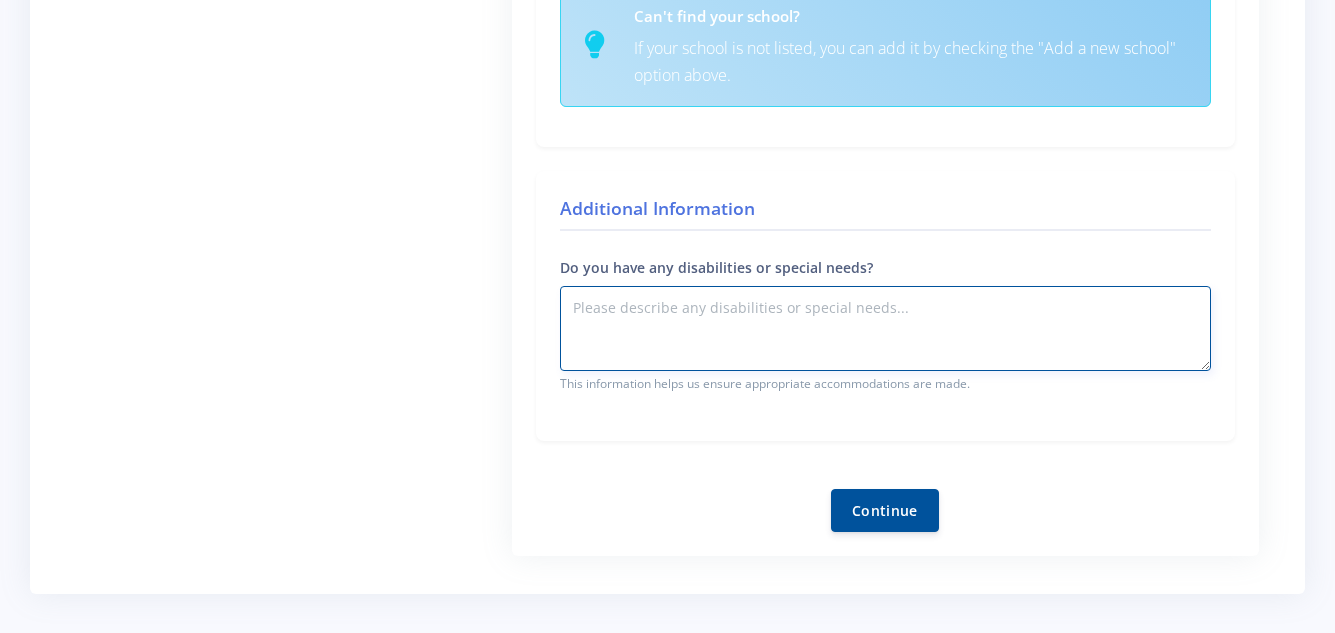 click on "Do you have any disabilities or special needs?" at bounding box center [885, 328] 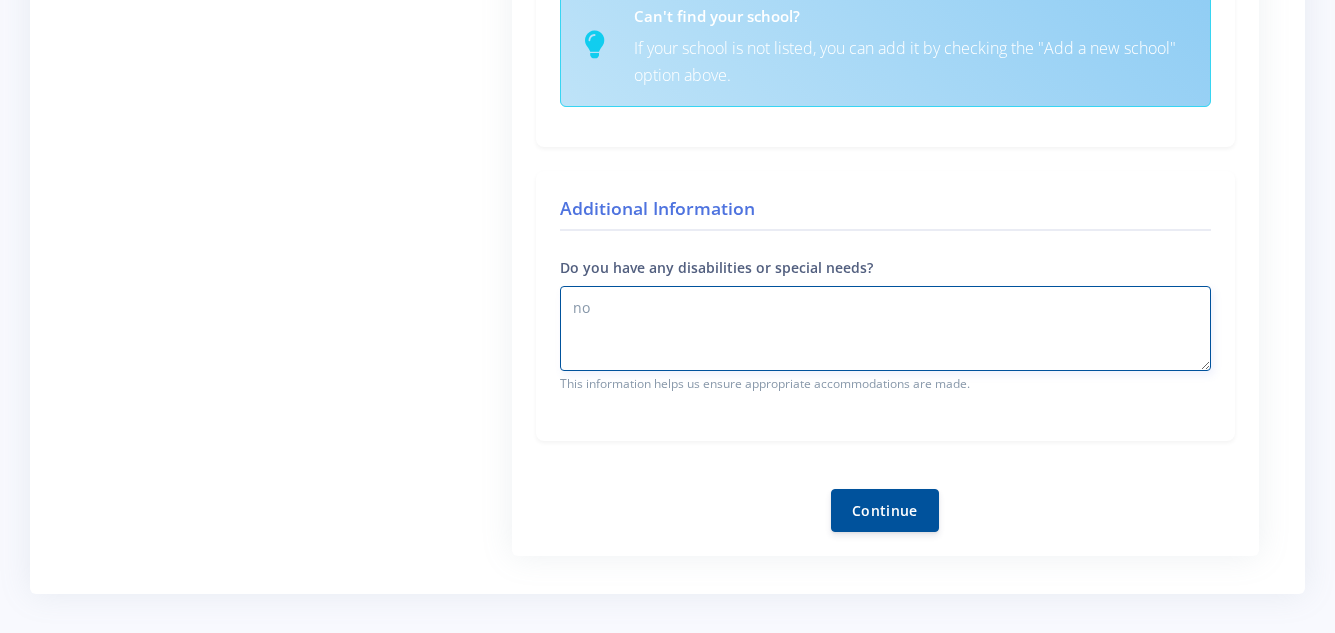 scroll, scrollTop: 1124, scrollLeft: 0, axis: vertical 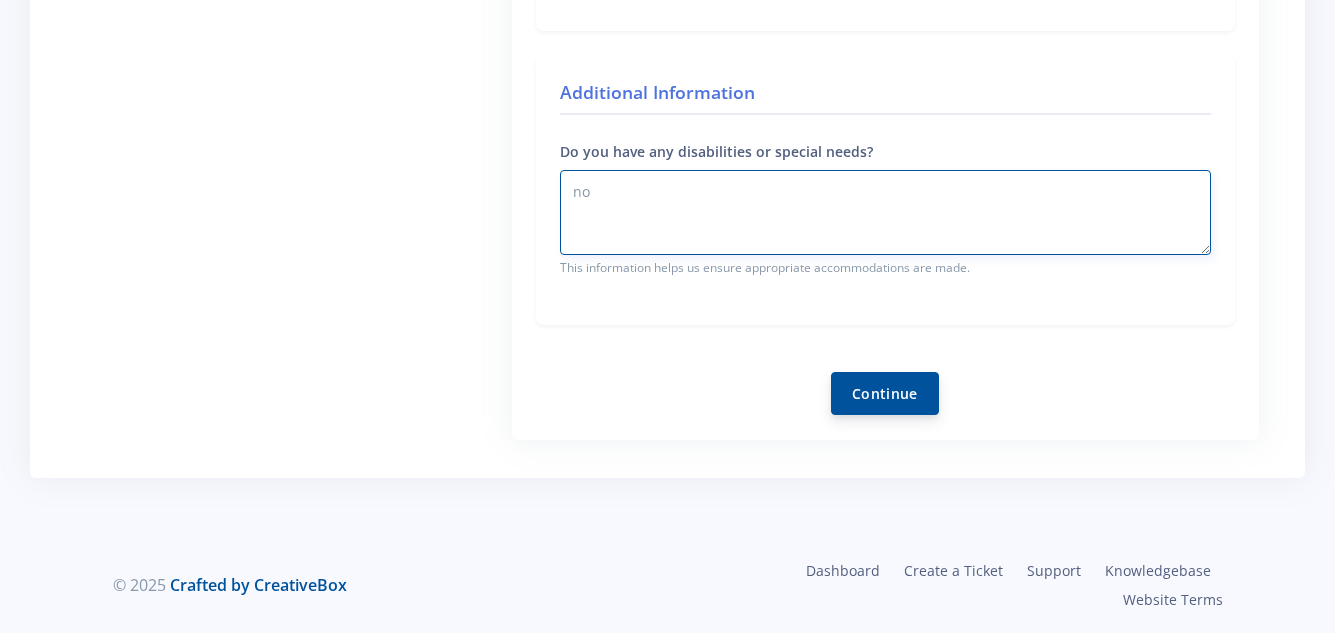 type on "no" 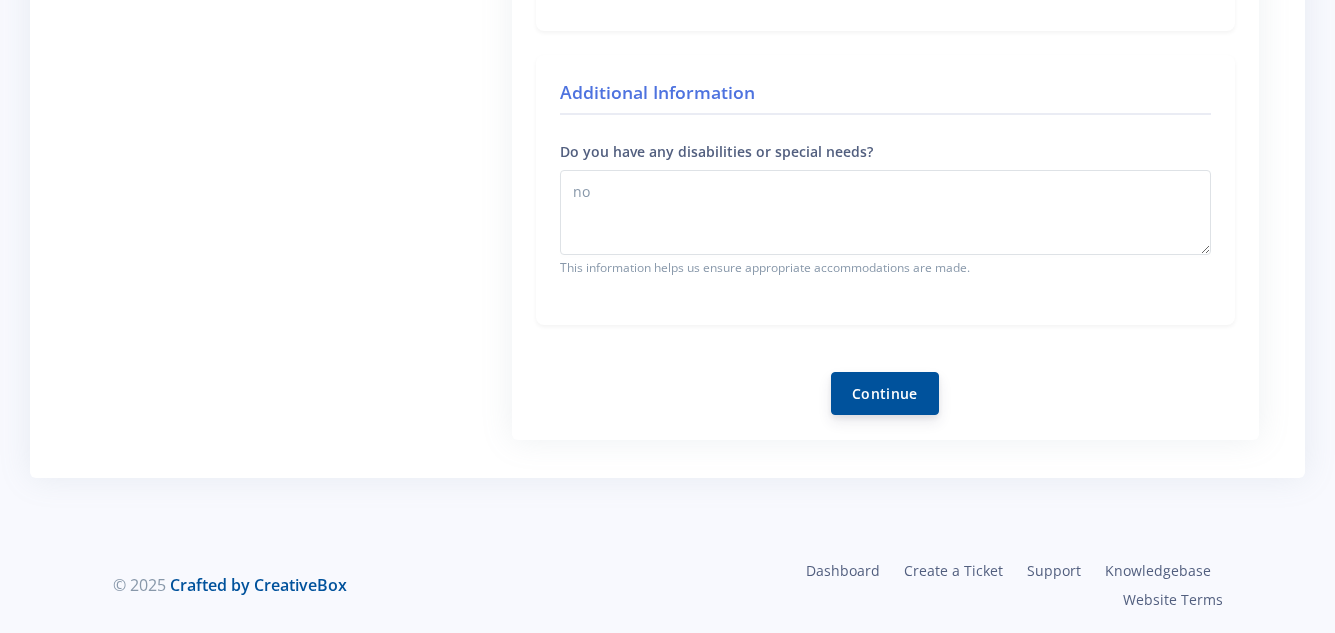 click on "Continue" at bounding box center (885, 393) 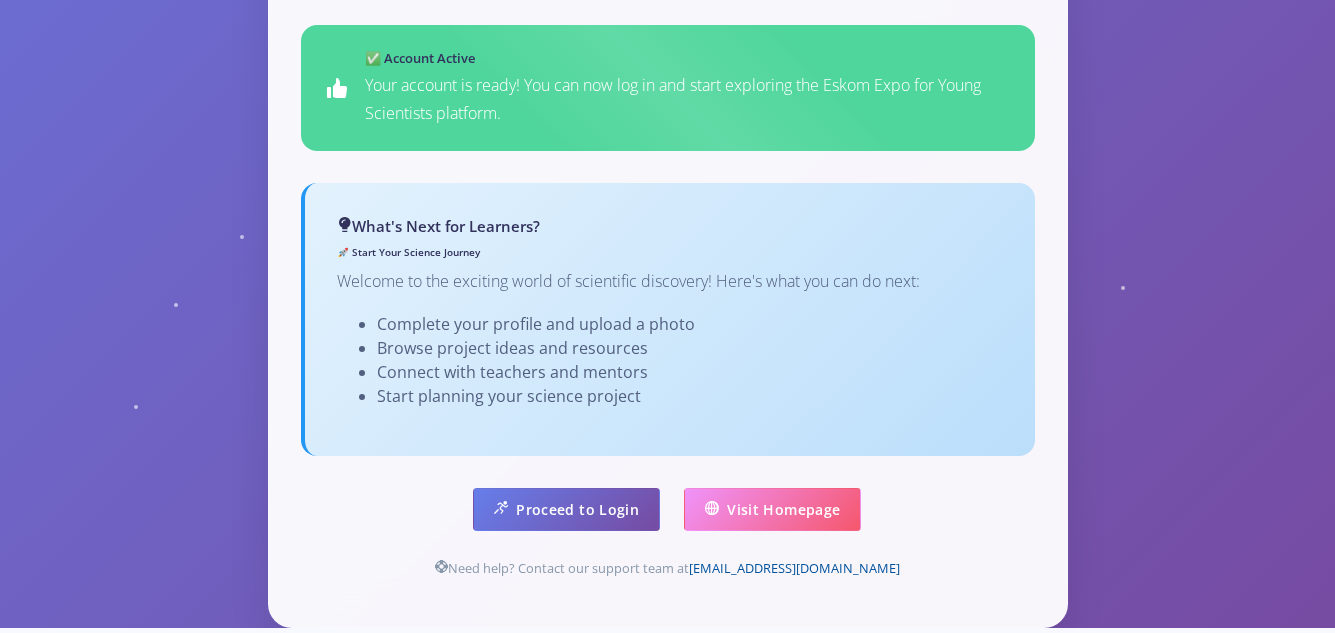 scroll, scrollTop: 1262, scrollLeft: 0, axis: vertical 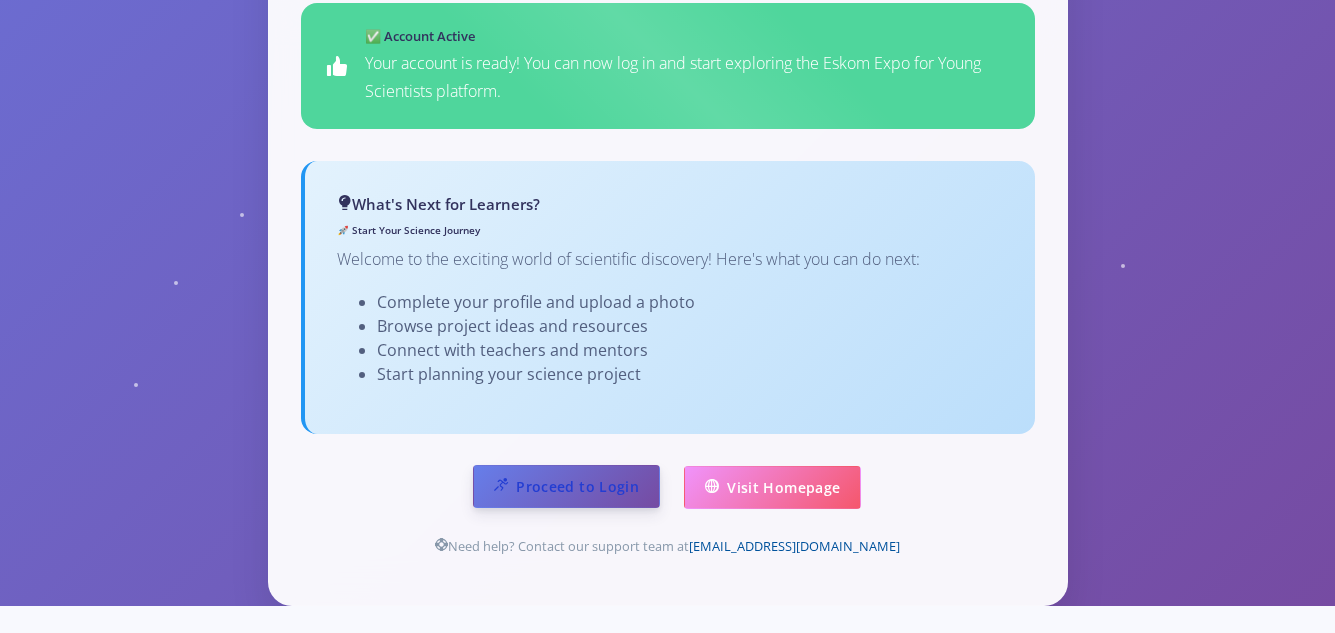 click on "Proceed to Login" at bounding box center [566, 486] 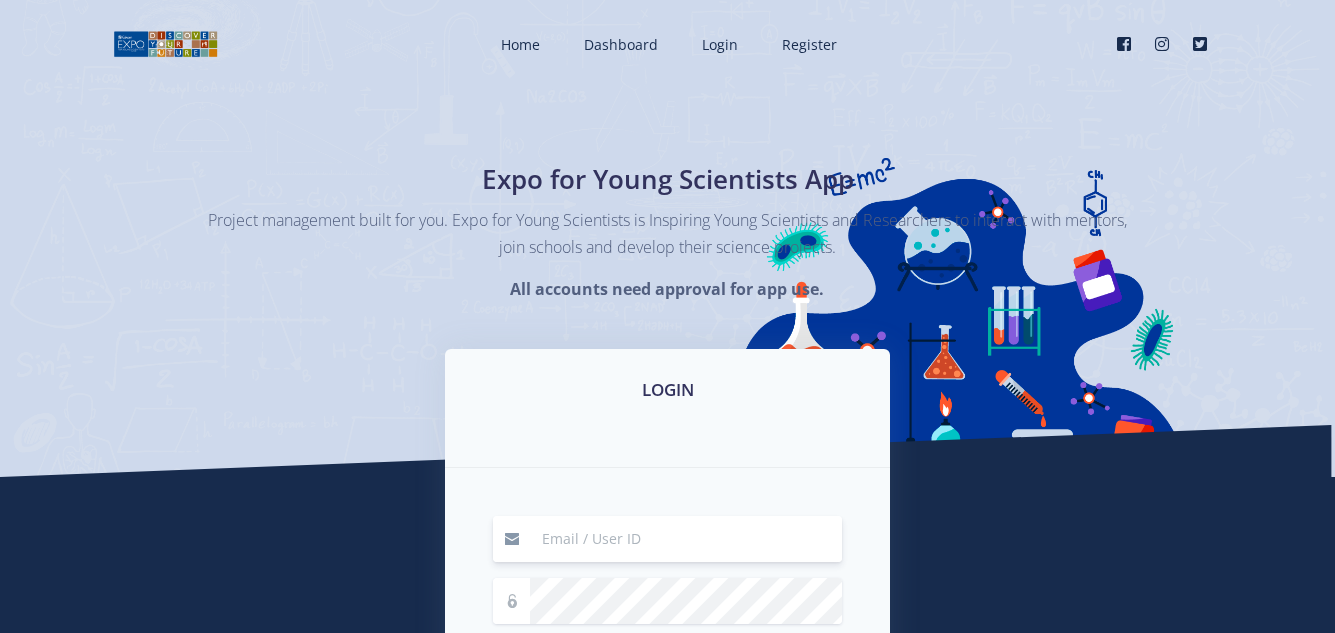 scroll, scrollTop: 0, scrollLeft: 0, axis: both 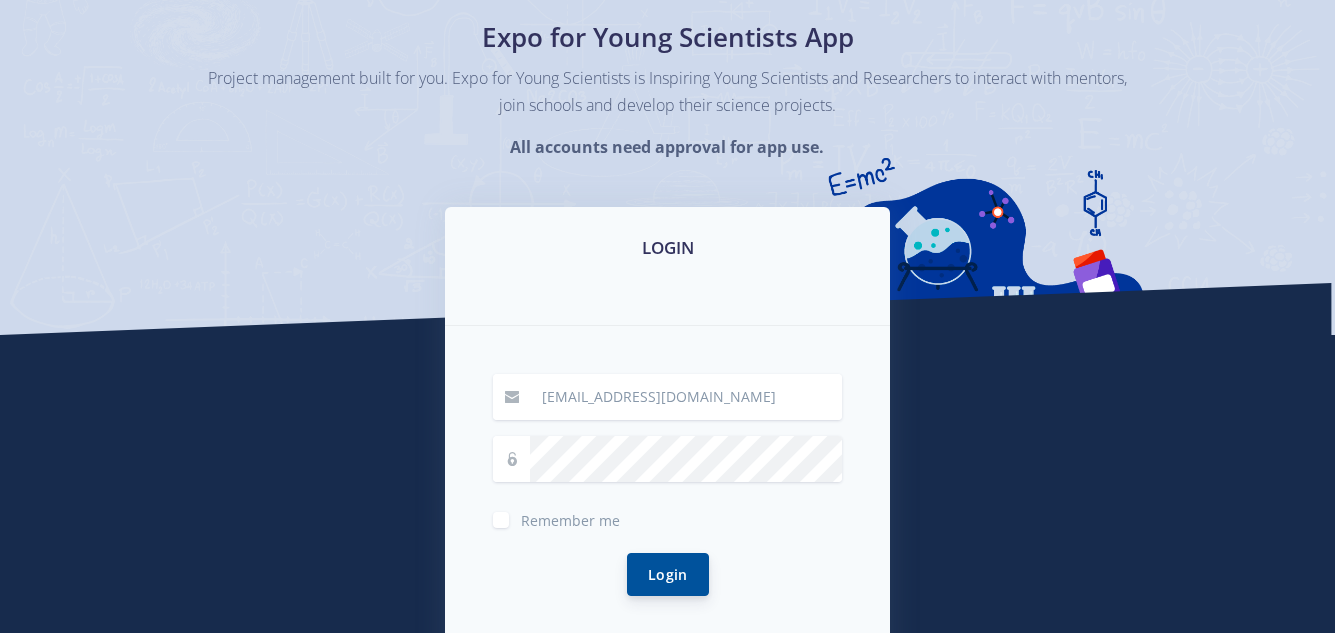 click on "Login" at bounding box center (668, 574) 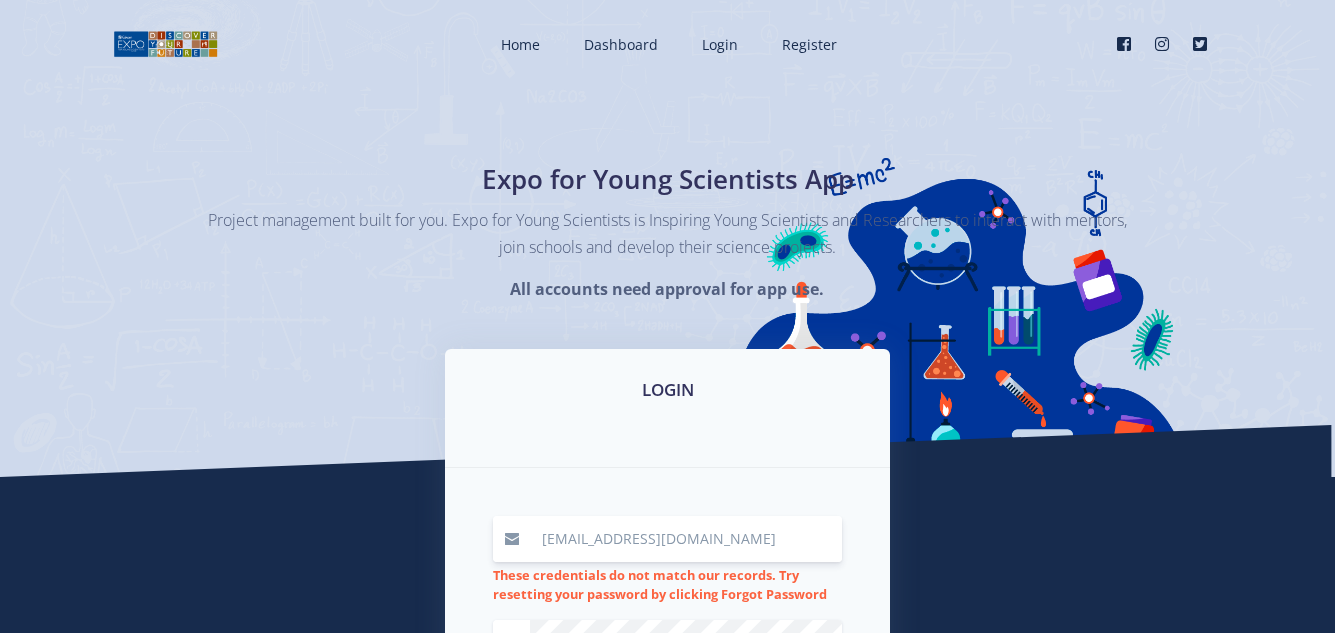 scroll, scrollTop: 0, scrollLeft: 0, axis: both 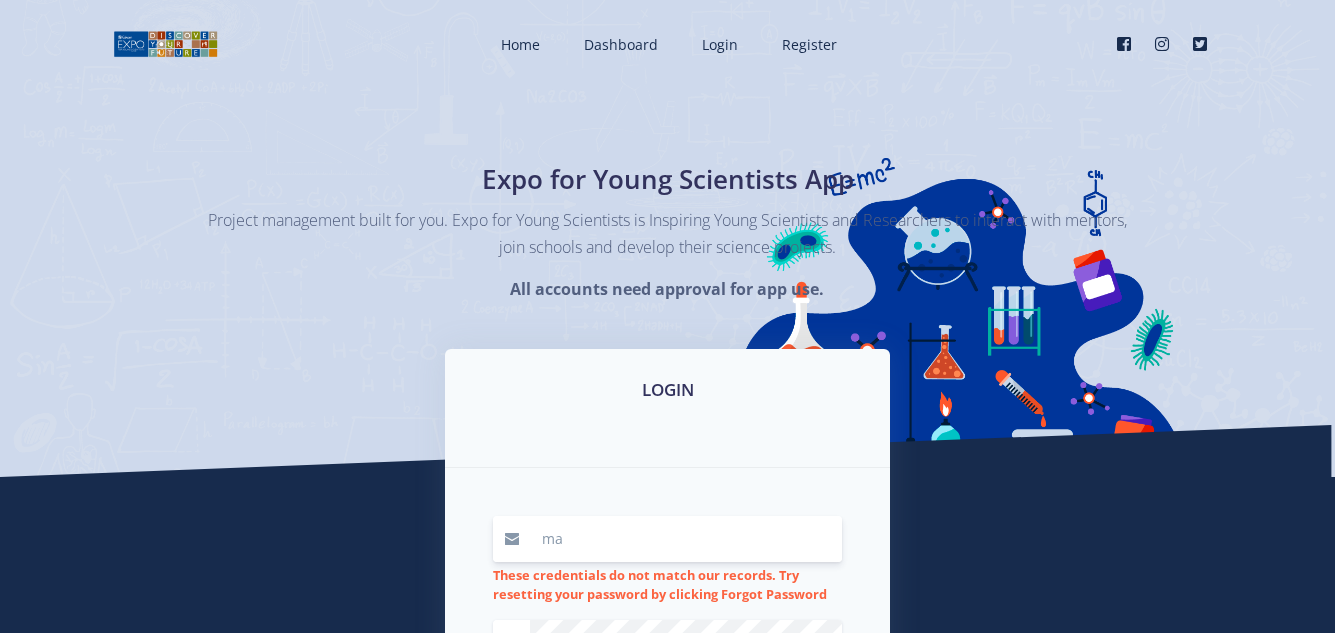 type on "m" 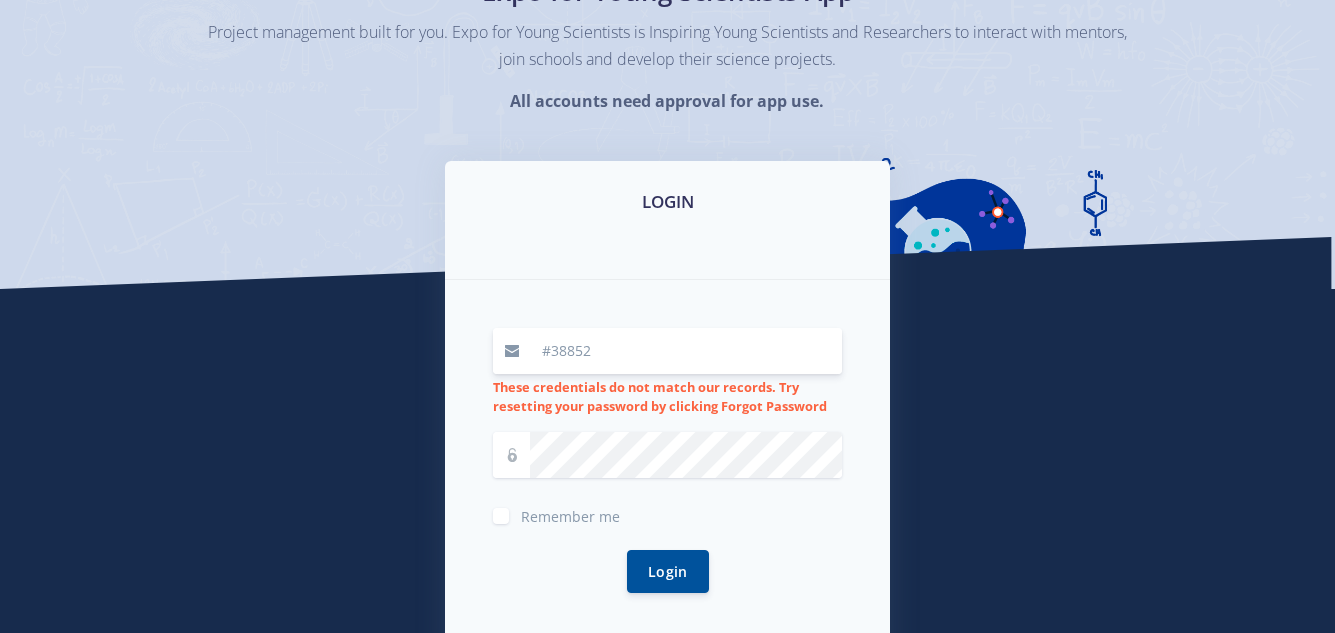 scroll, scrollTop: 198, scrollLeft: 0, axis: vertical 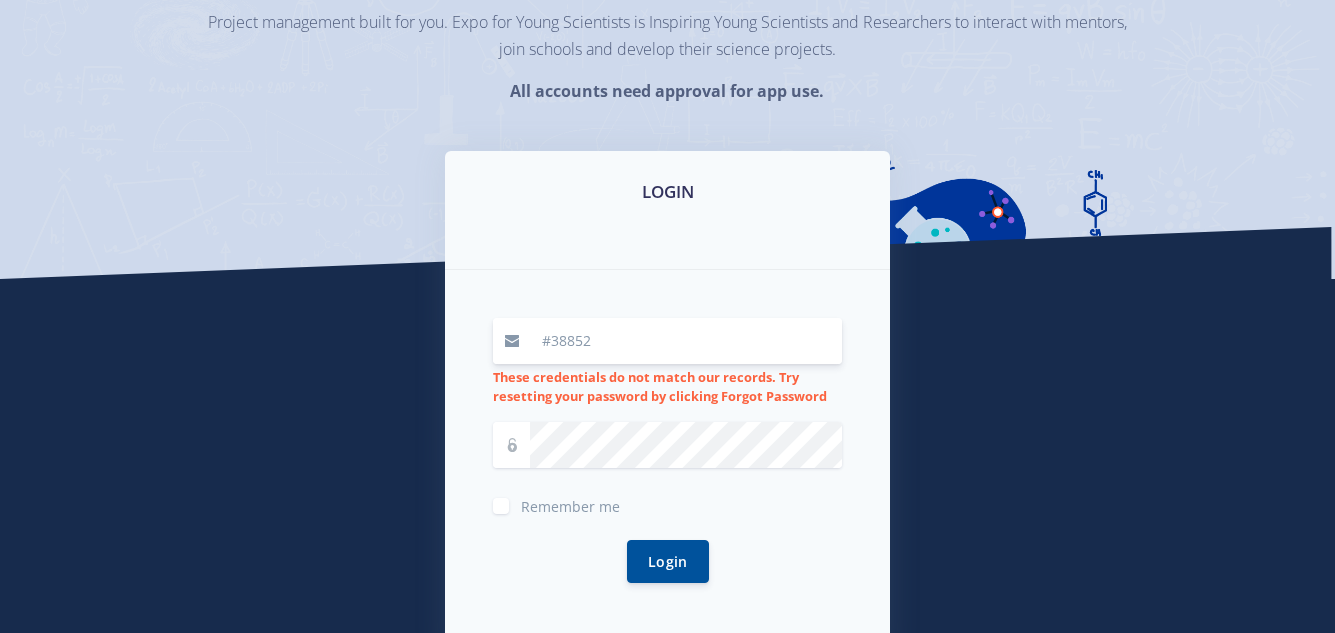 type on "#38852" 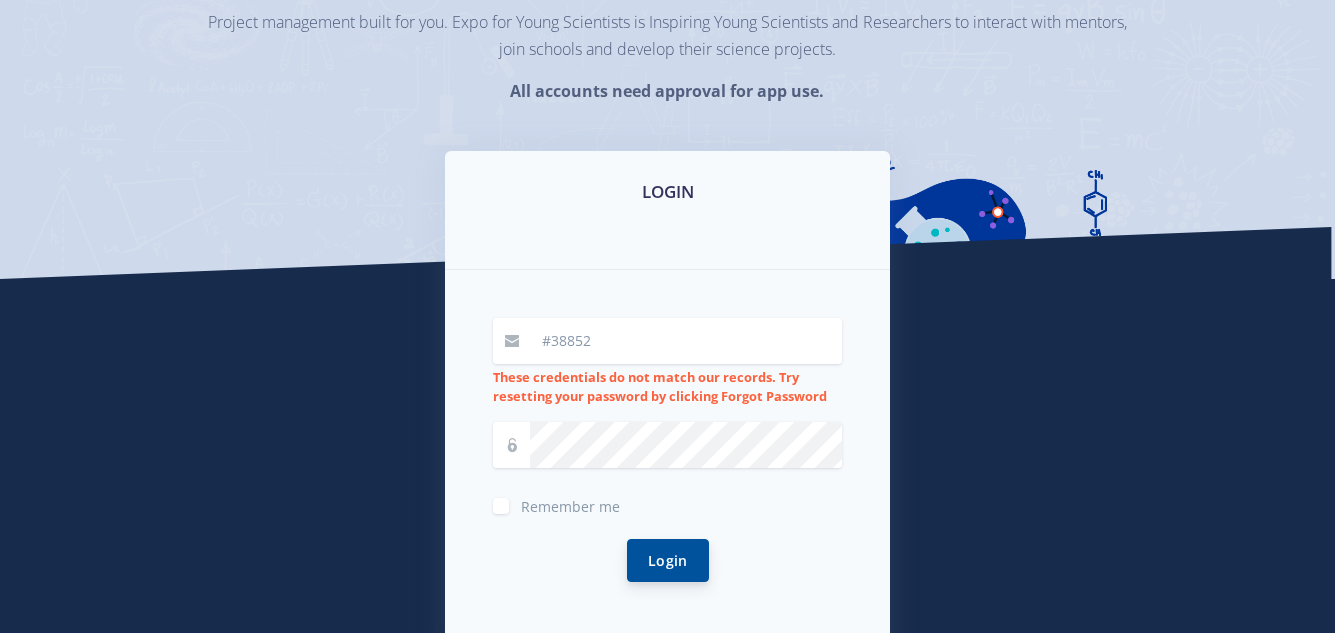 click on "Login" at bounding box center (668, 560) 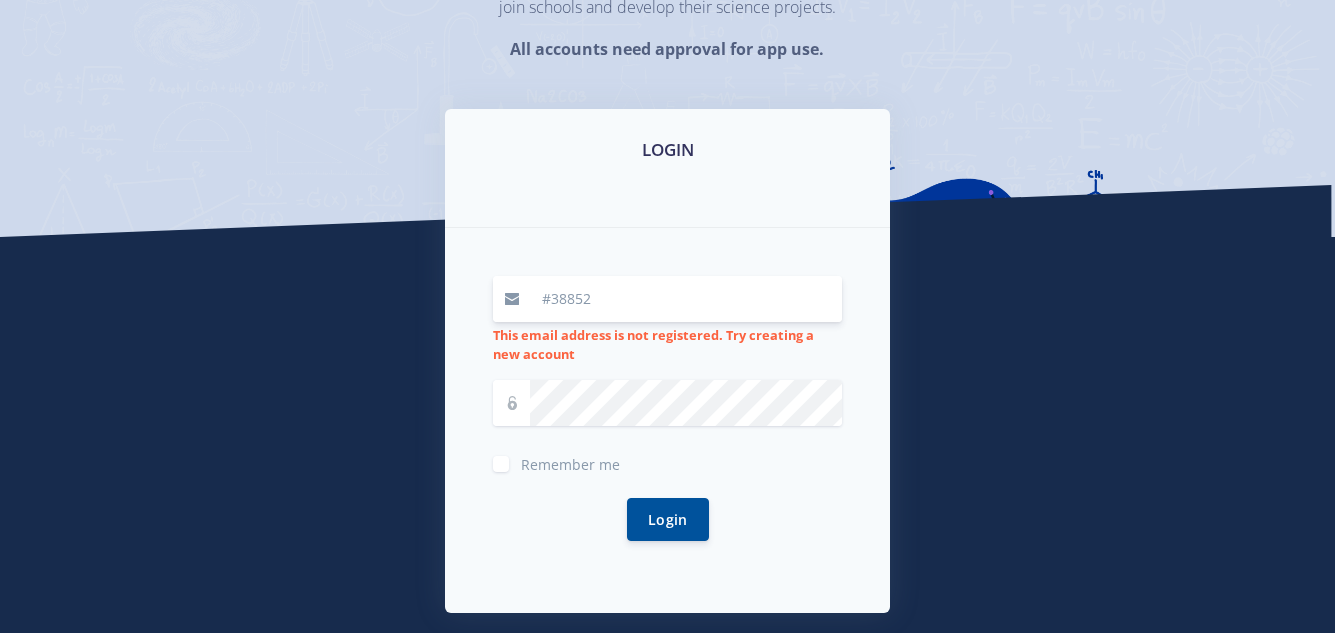 scroll, scrollTop: 244, scrollLeft: 0, axis: vertical 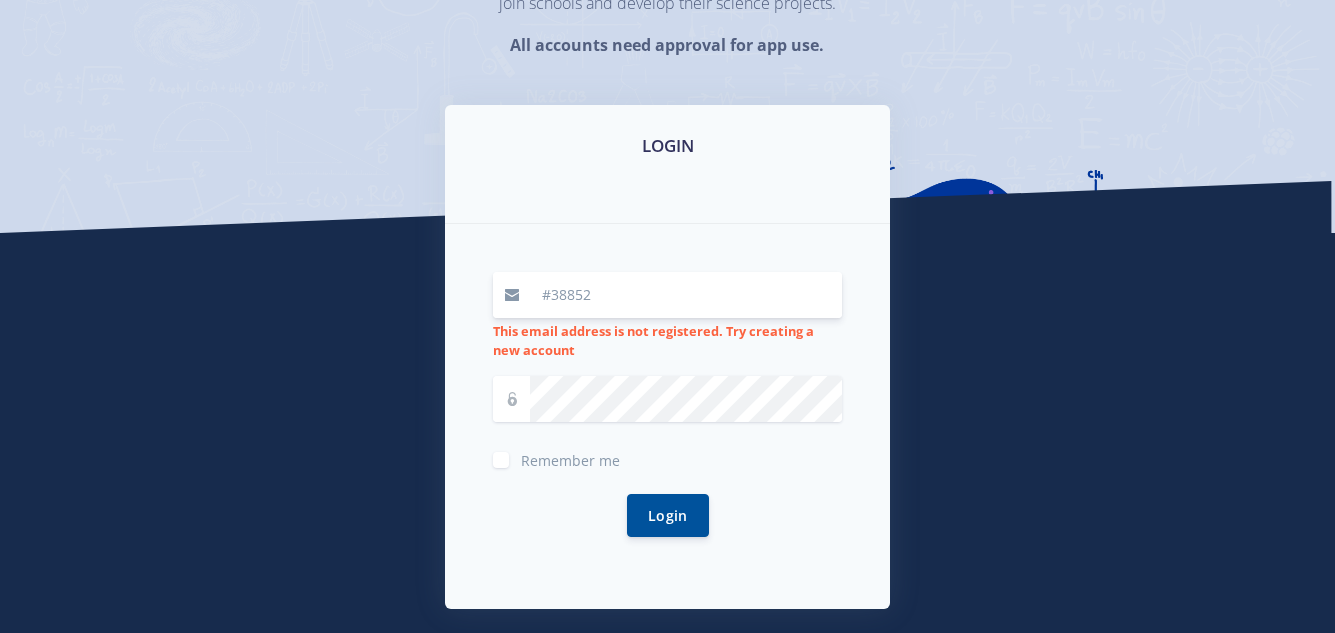 click on "#38852" at bounding box center [686, 295] 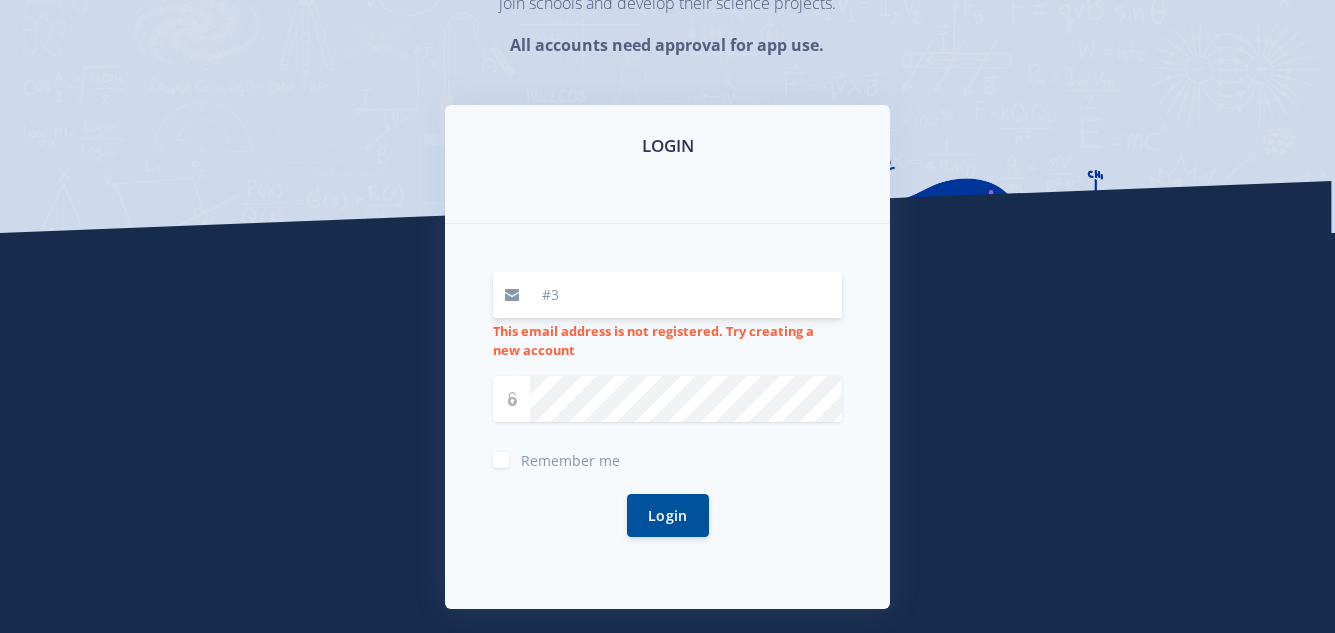 type on "#" 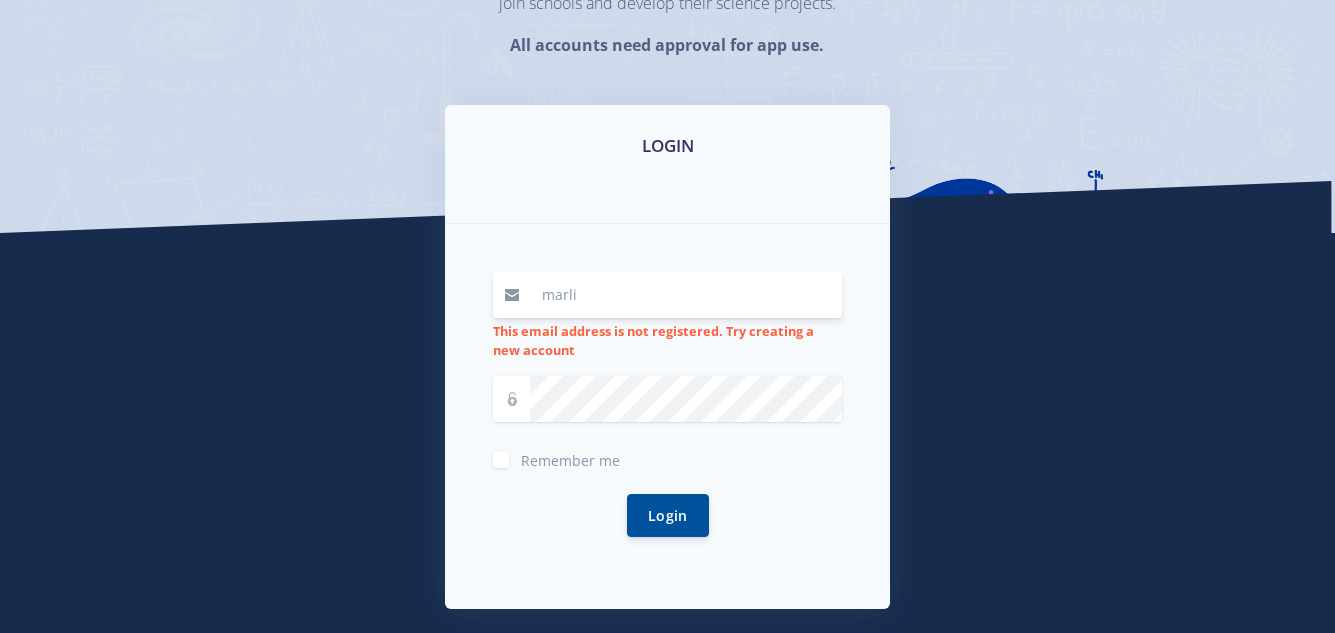 type on "[EMAIL_ADDRESS][DOMAIN_NAME]" 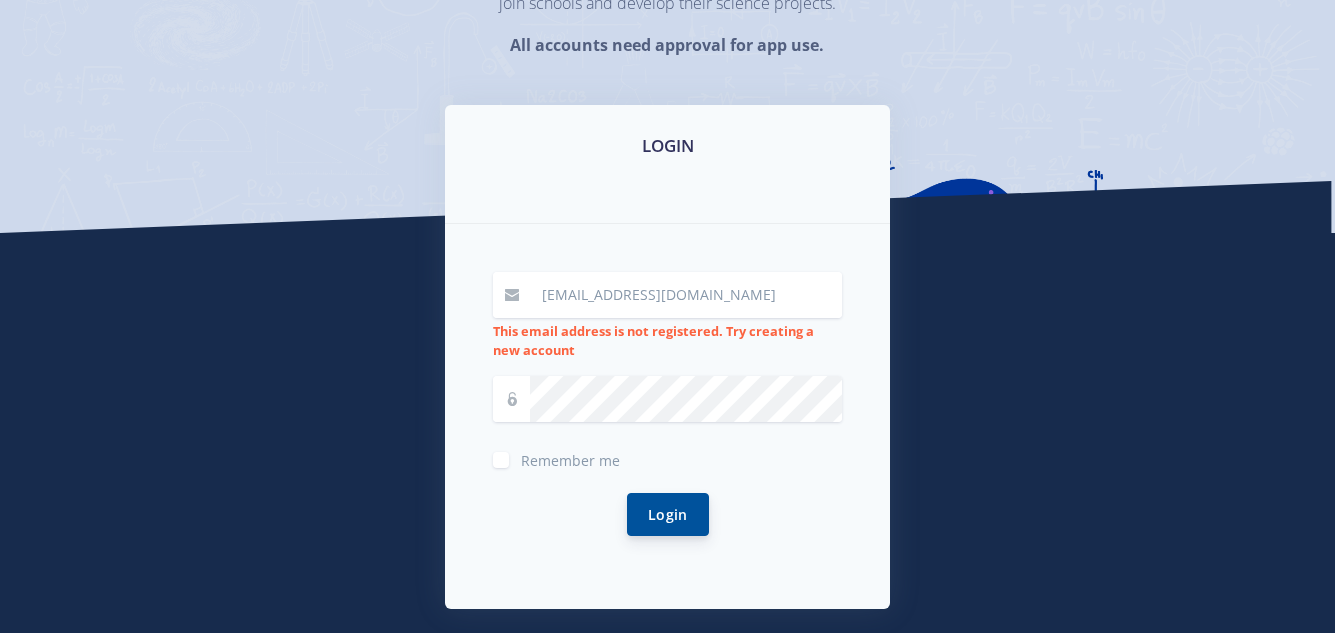 click on "Login" at bounding box center [668, 514] 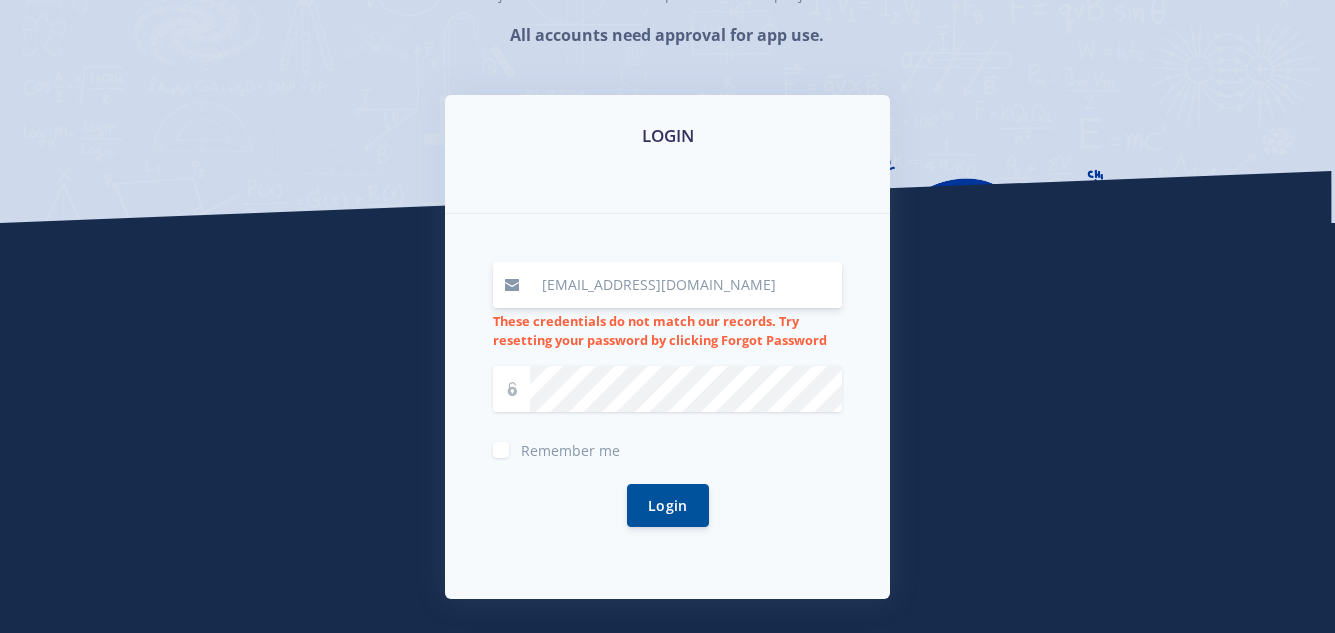 scroll, scrollTop: 255, scrollLeft: 0, axis: vertical 